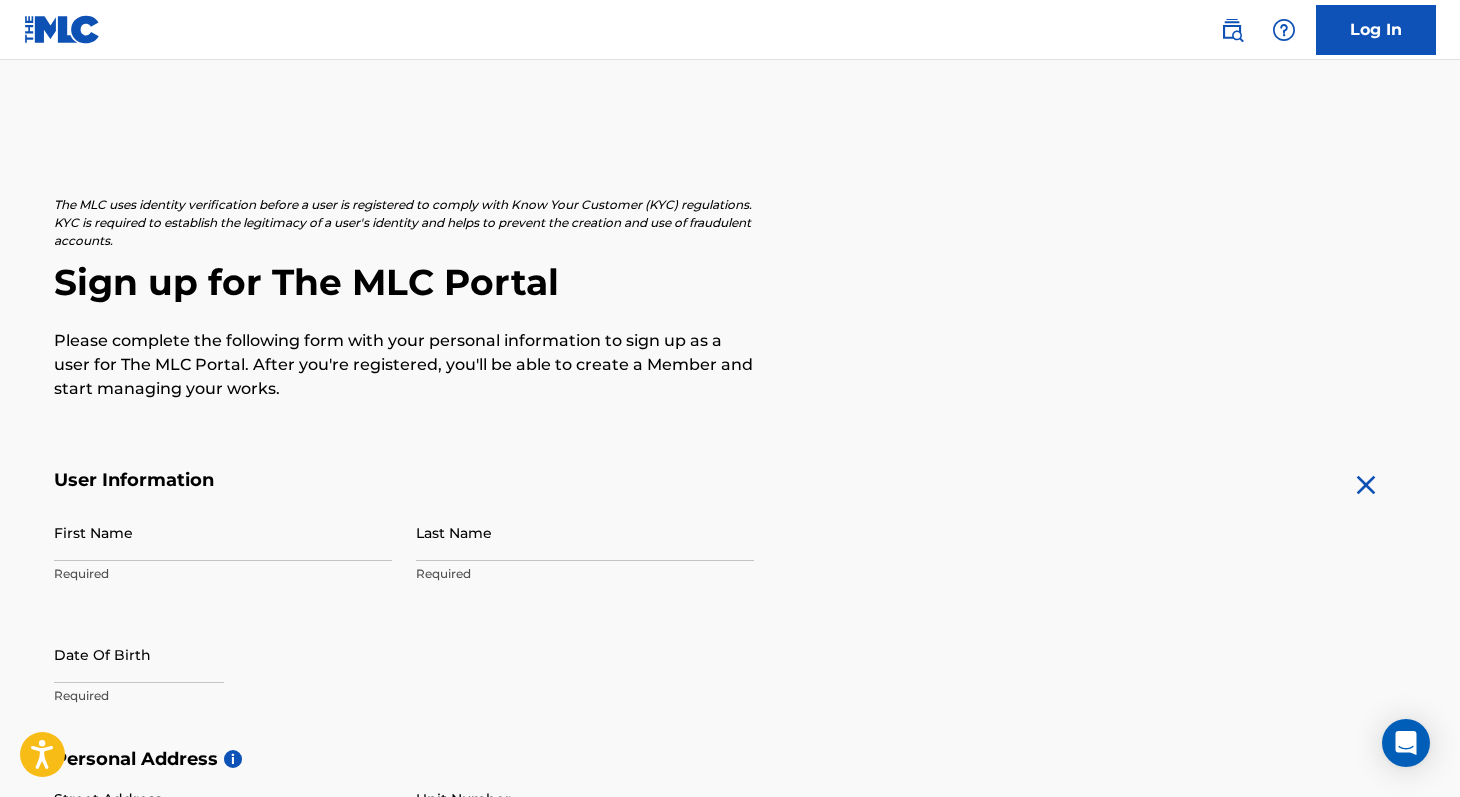 scroll, scrollTop: 0, scrollLeft: 0, axis: both 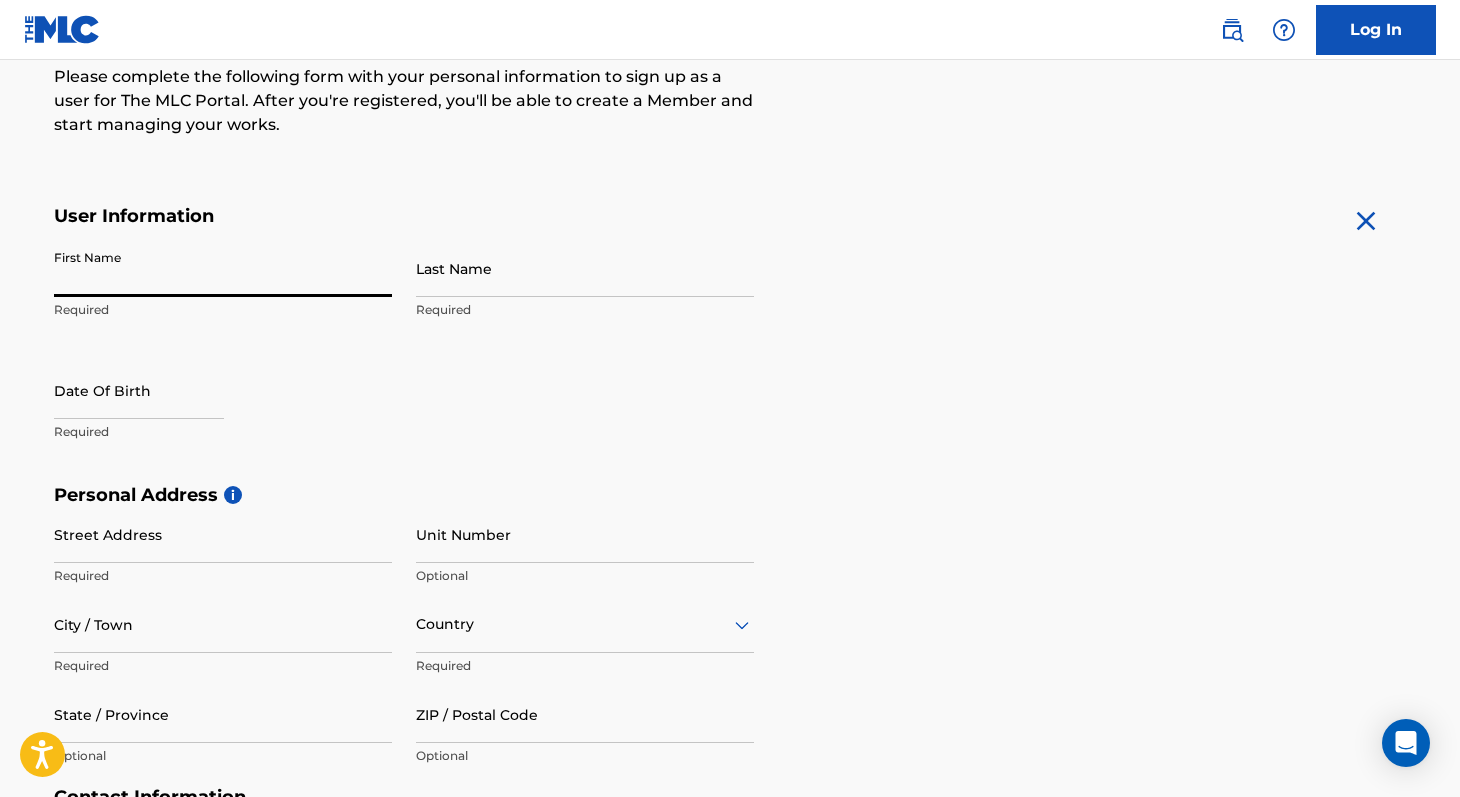 click on "First Name" at bounding box center (223, 268) 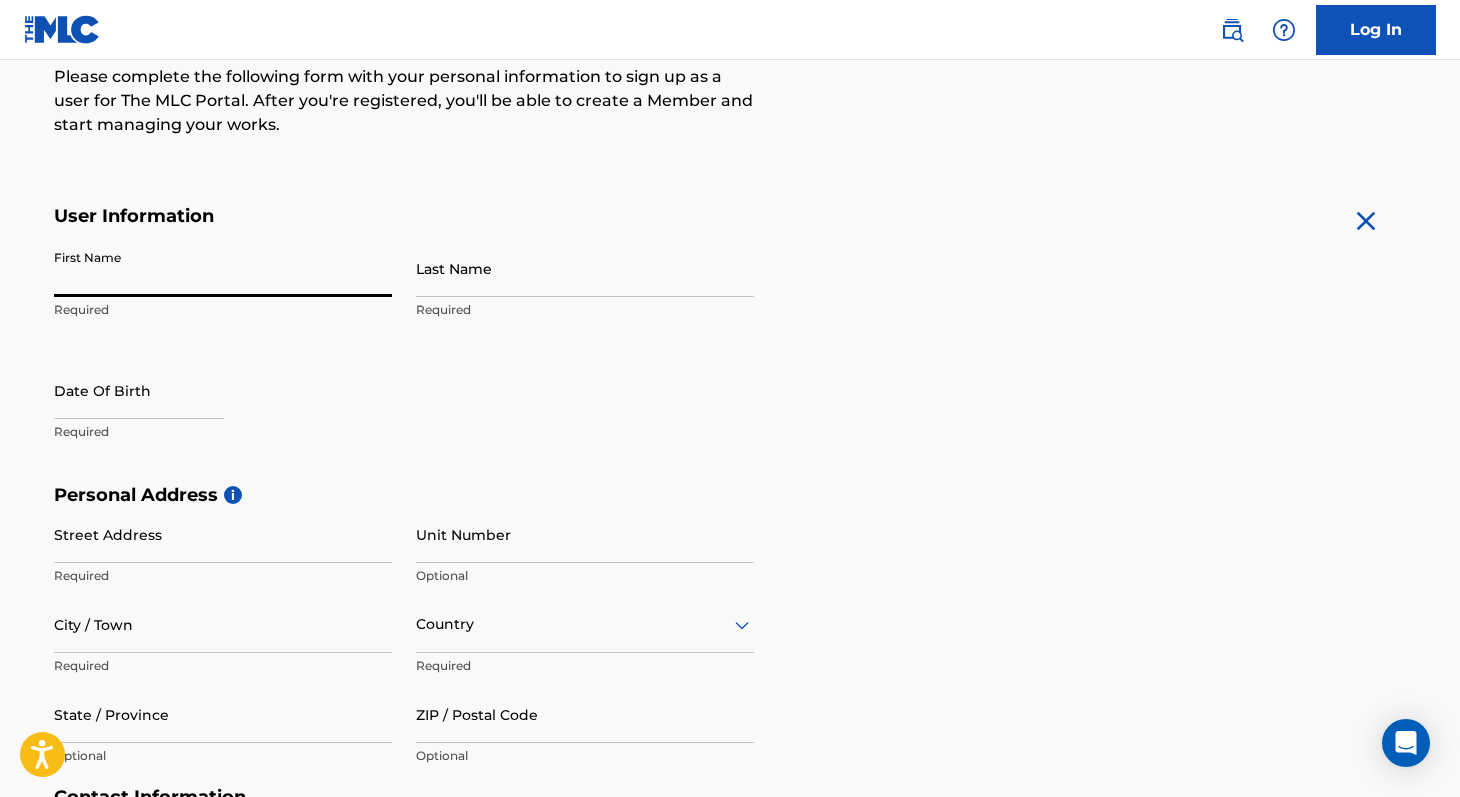 type on "Taralillah" 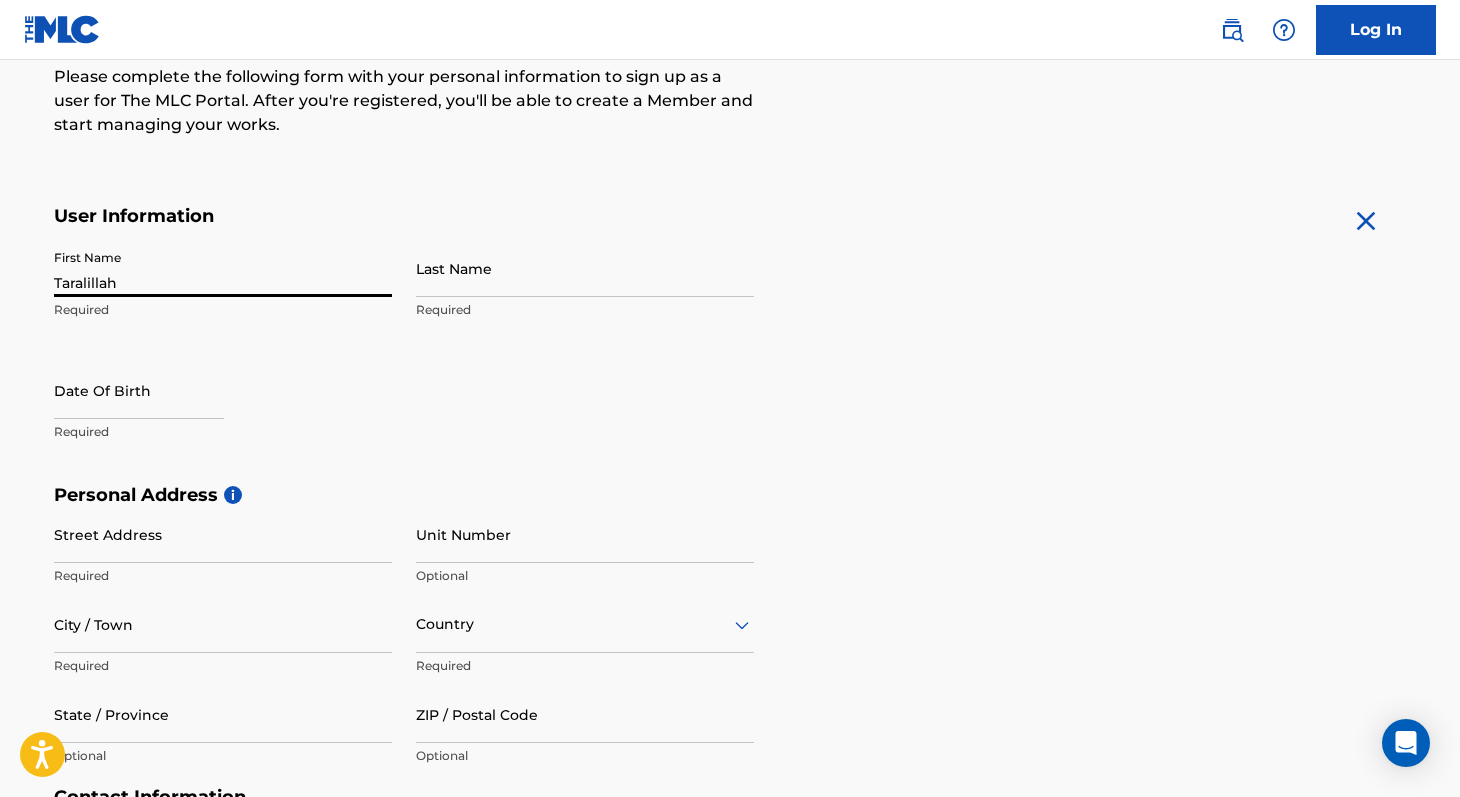 type on "Hessellund" 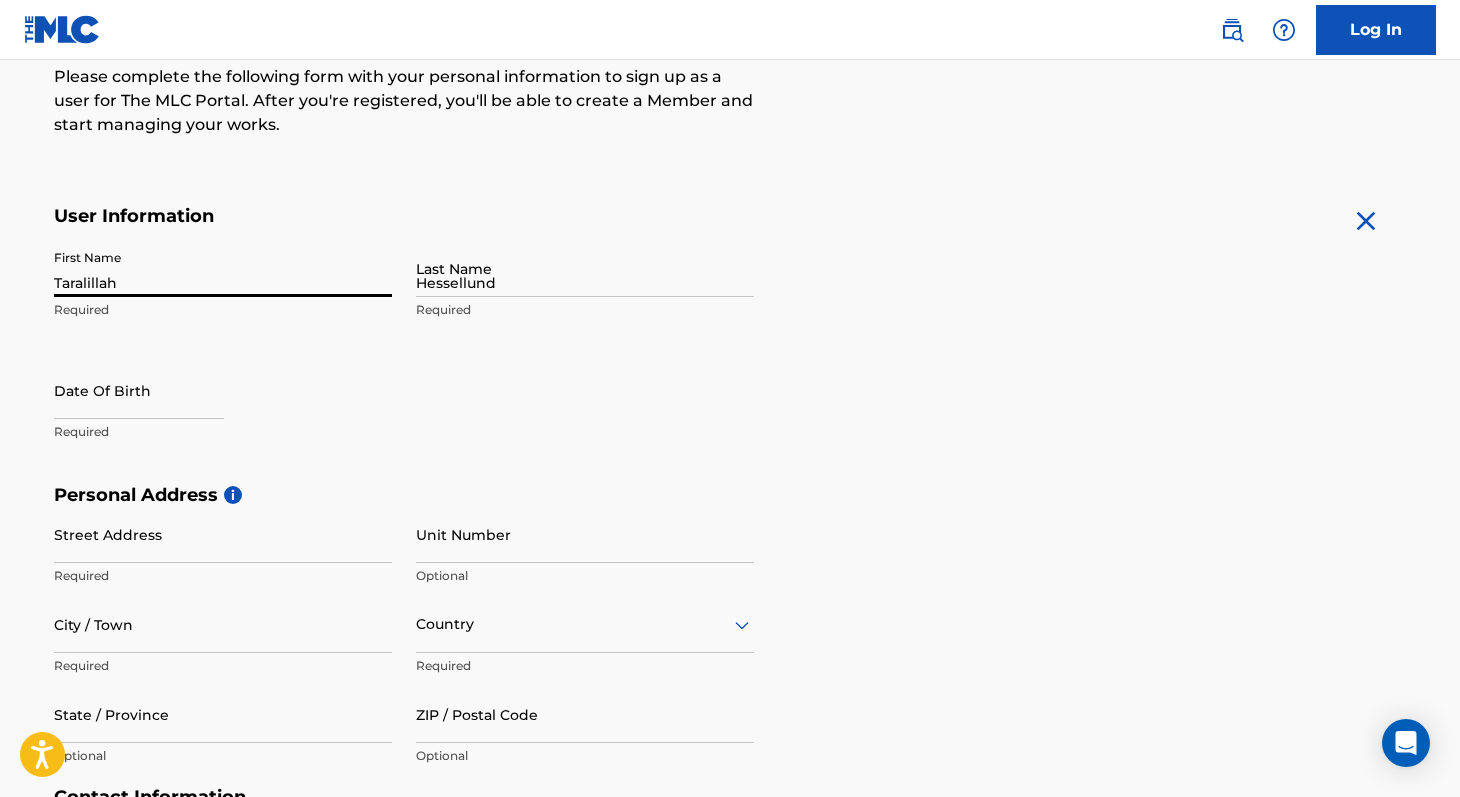 type on "[STREET_ADDRESS], [DOMAIN_NAME]" 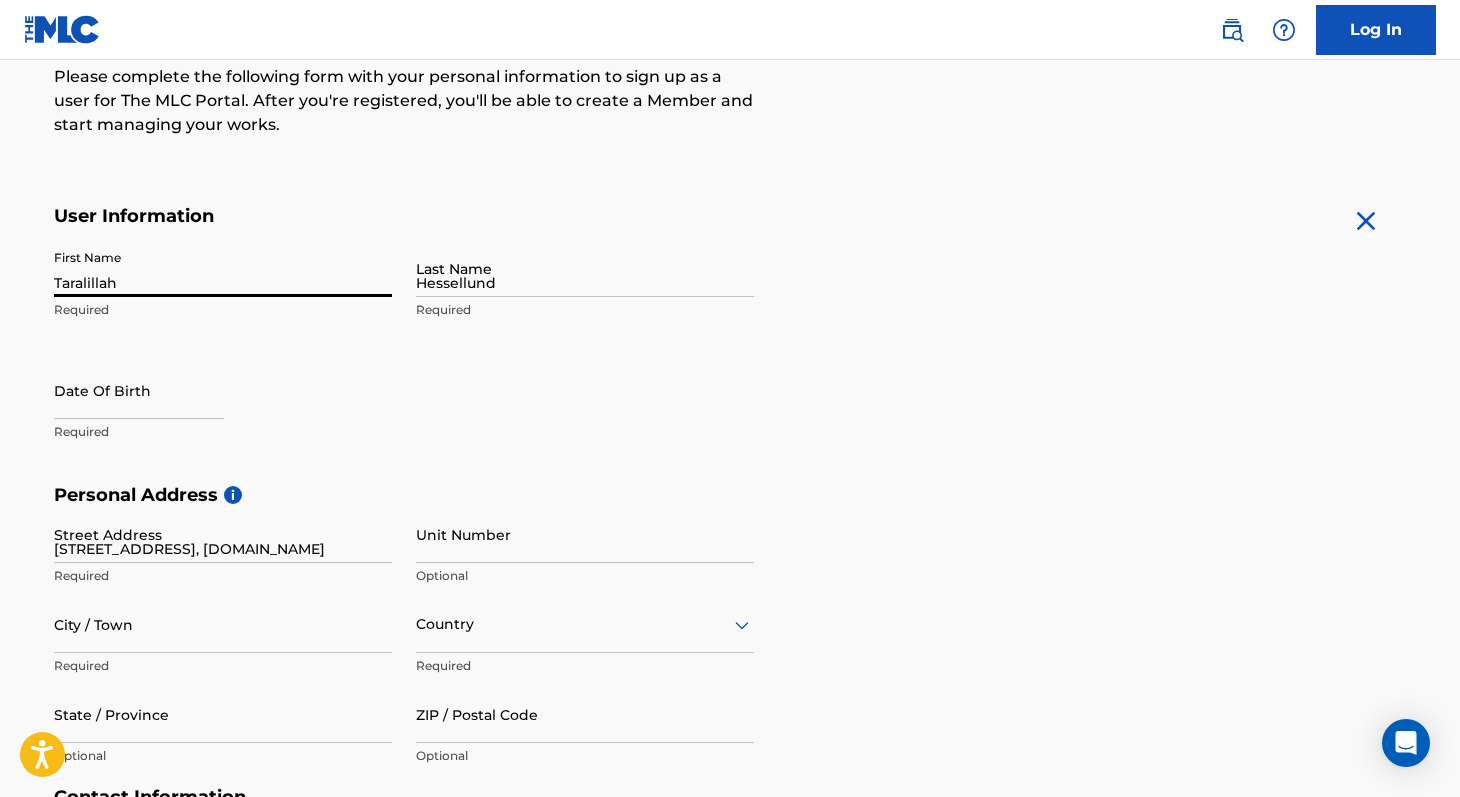 type on "[GEOGRAPHIC_DATA]" 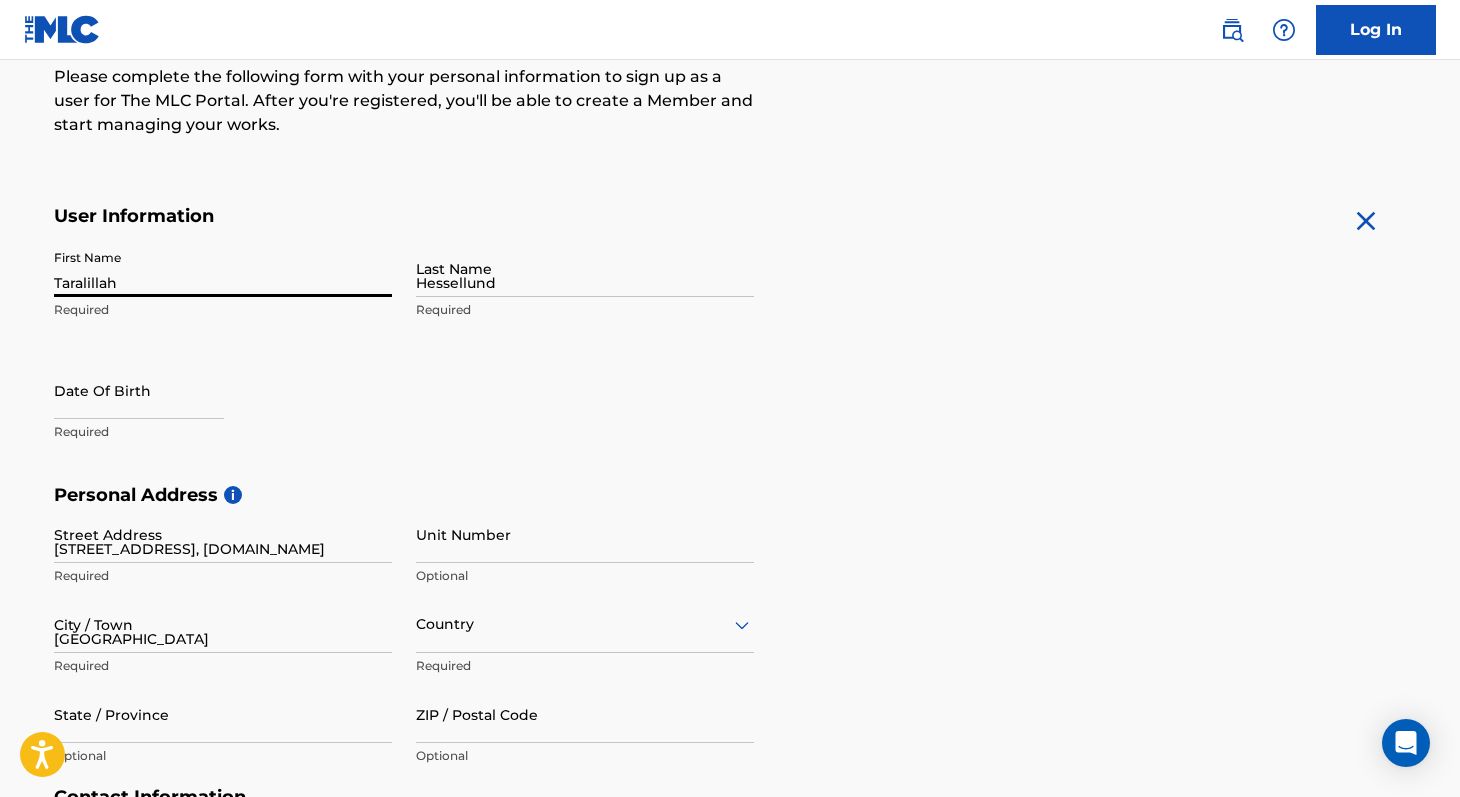 type on "[GEOGRAPHIC_DATA]" 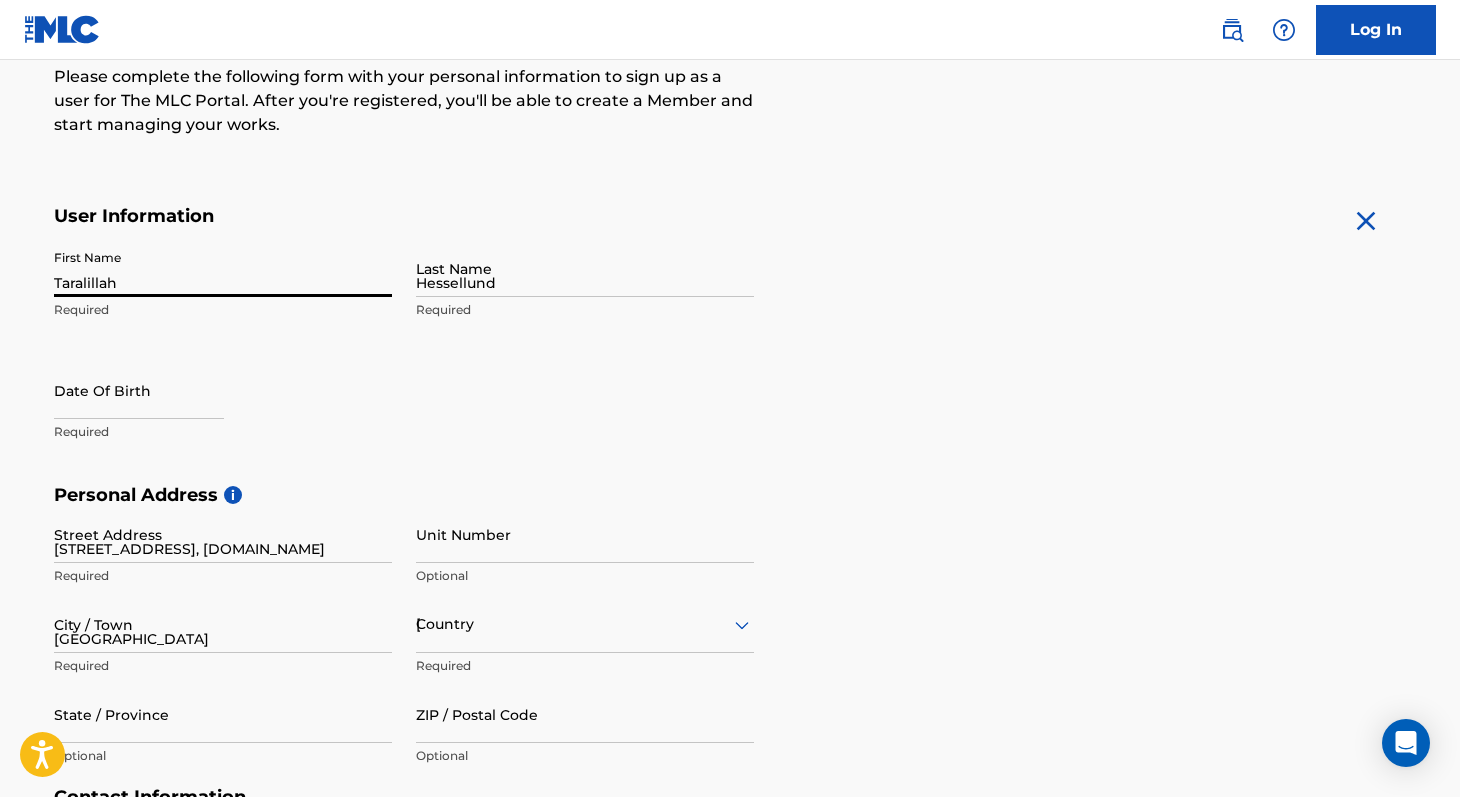 type on "2200" 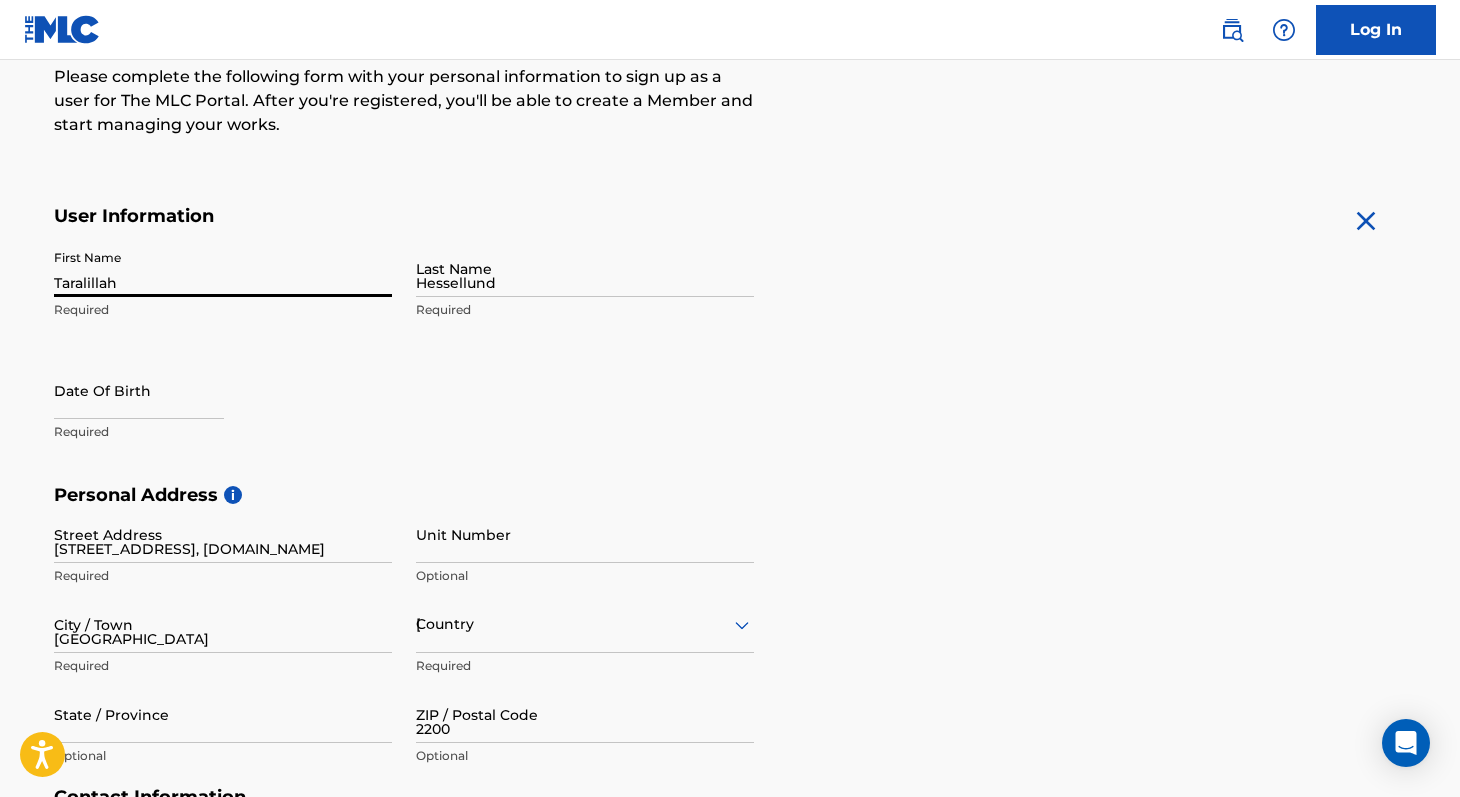 type on "45" 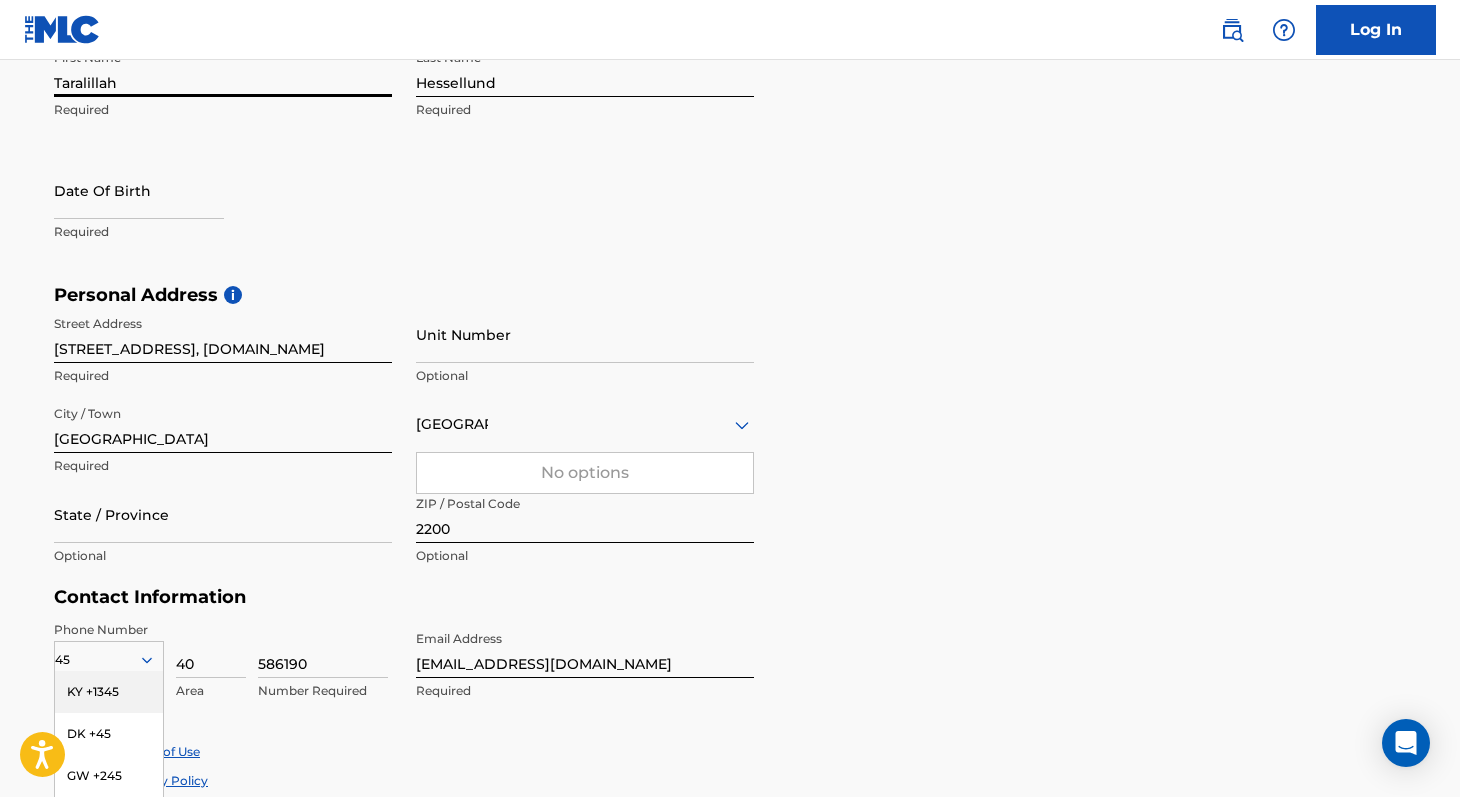 click at bounding box center [139, 190] 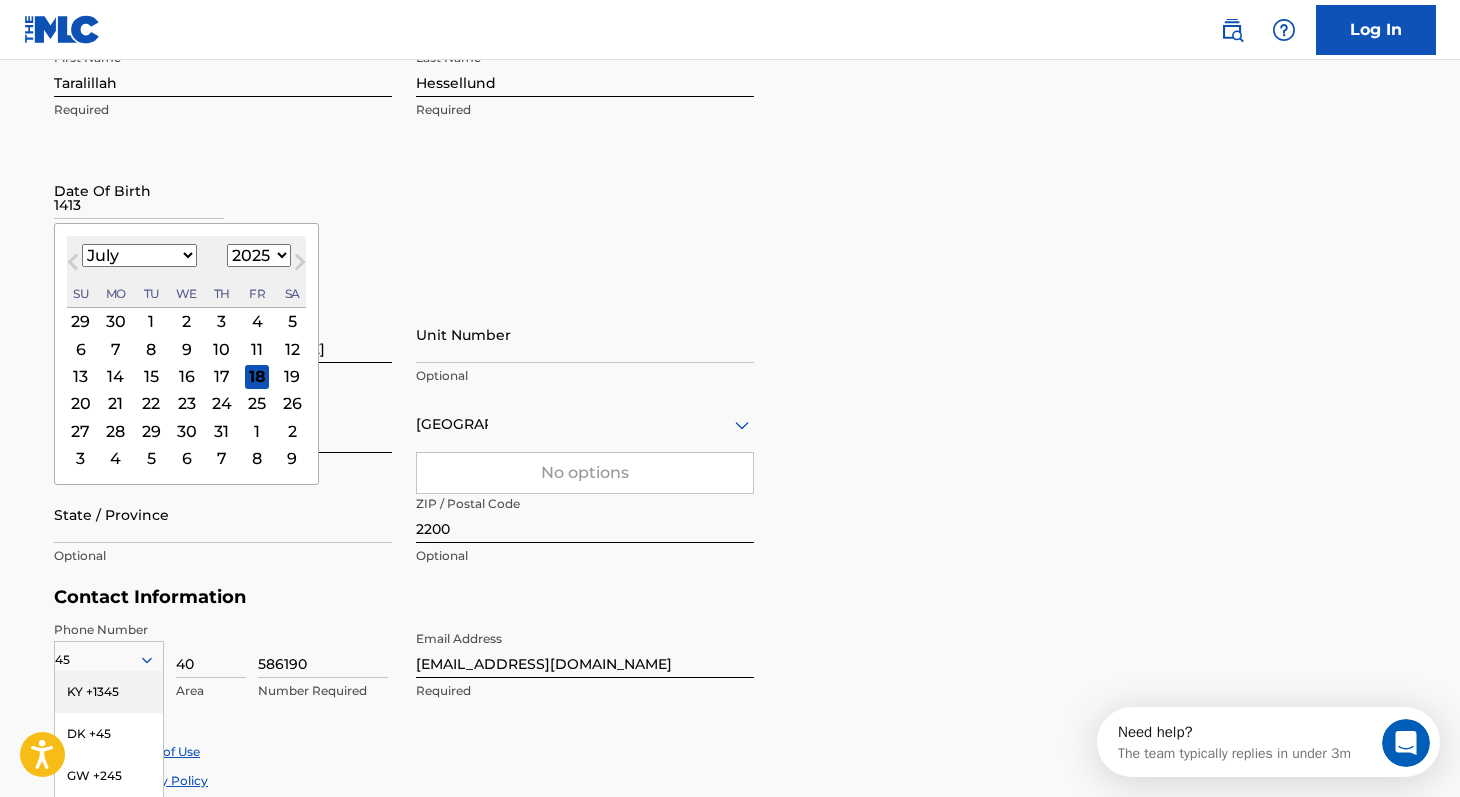 scroll, scrollTop: 0, scrollLeft: 0, axis: both 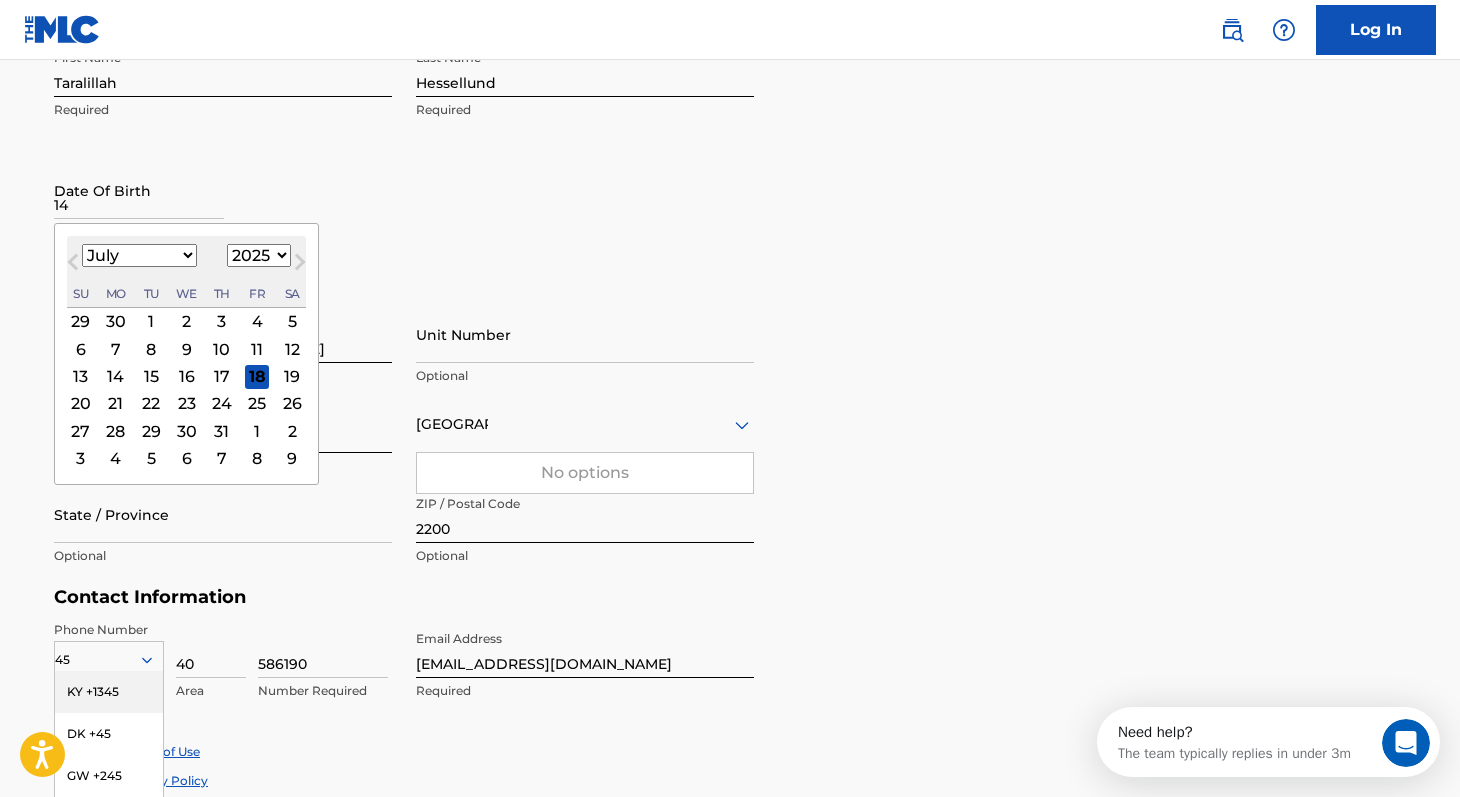 type on "1" 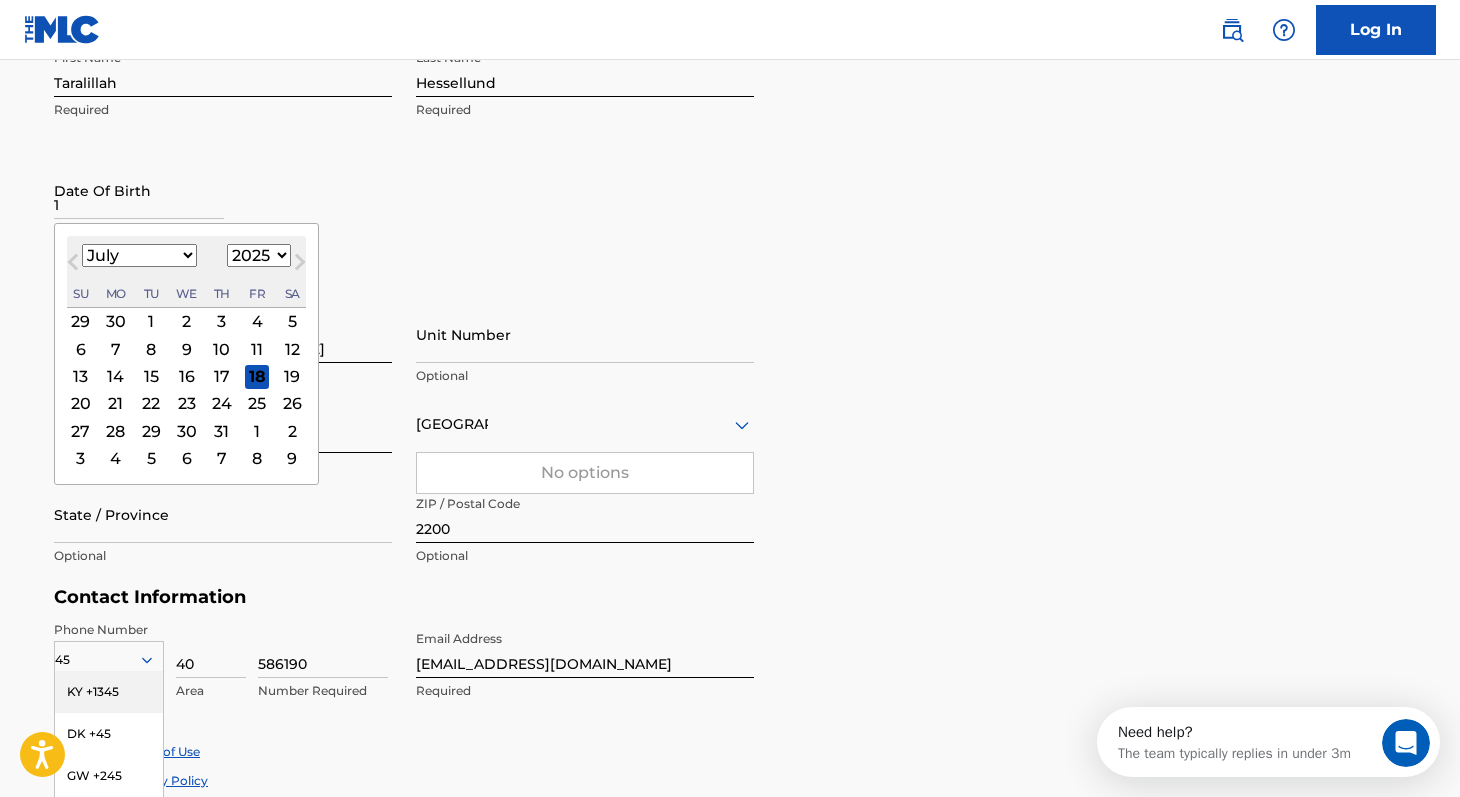 type 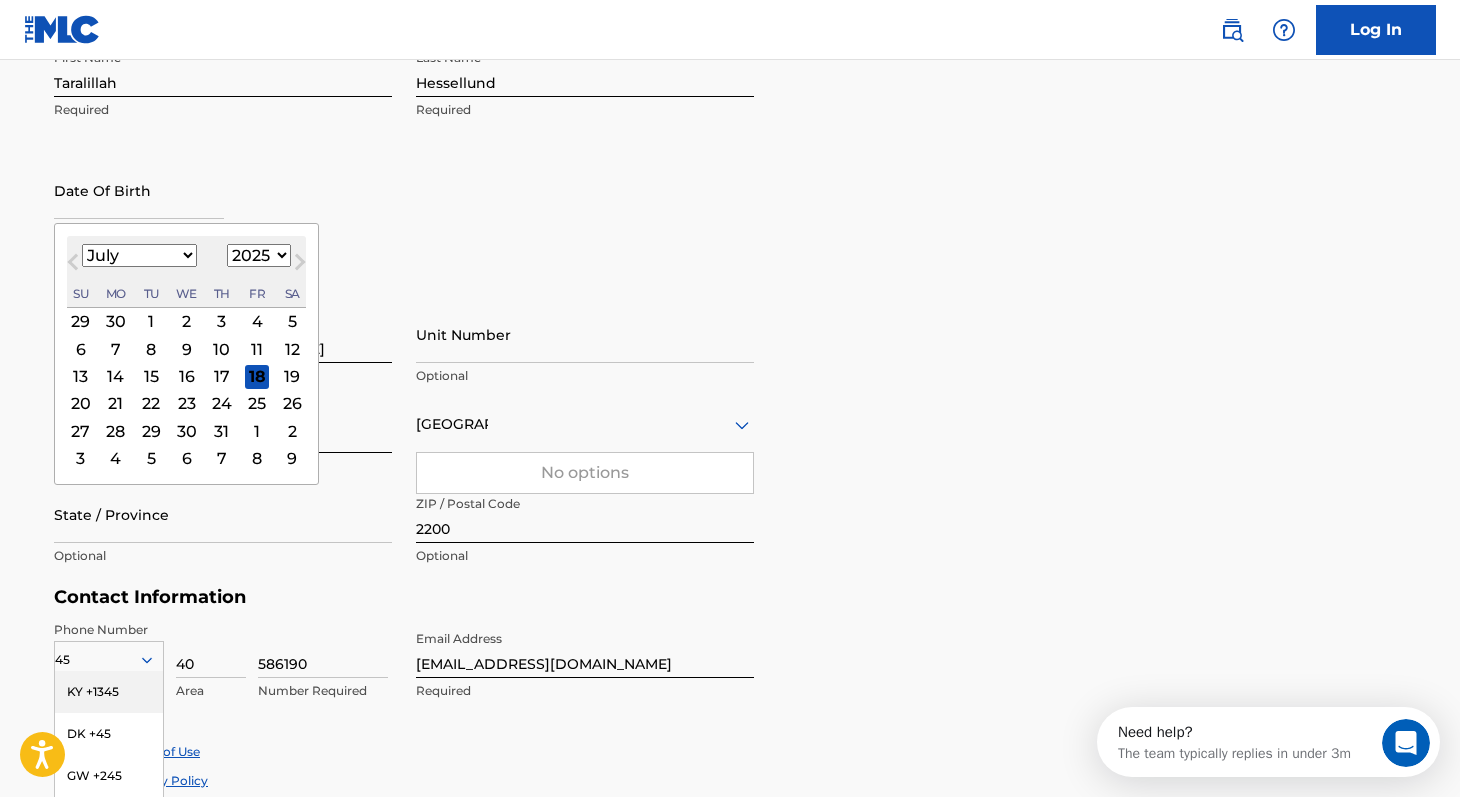 click on "13" at bounding box center [81, 376] 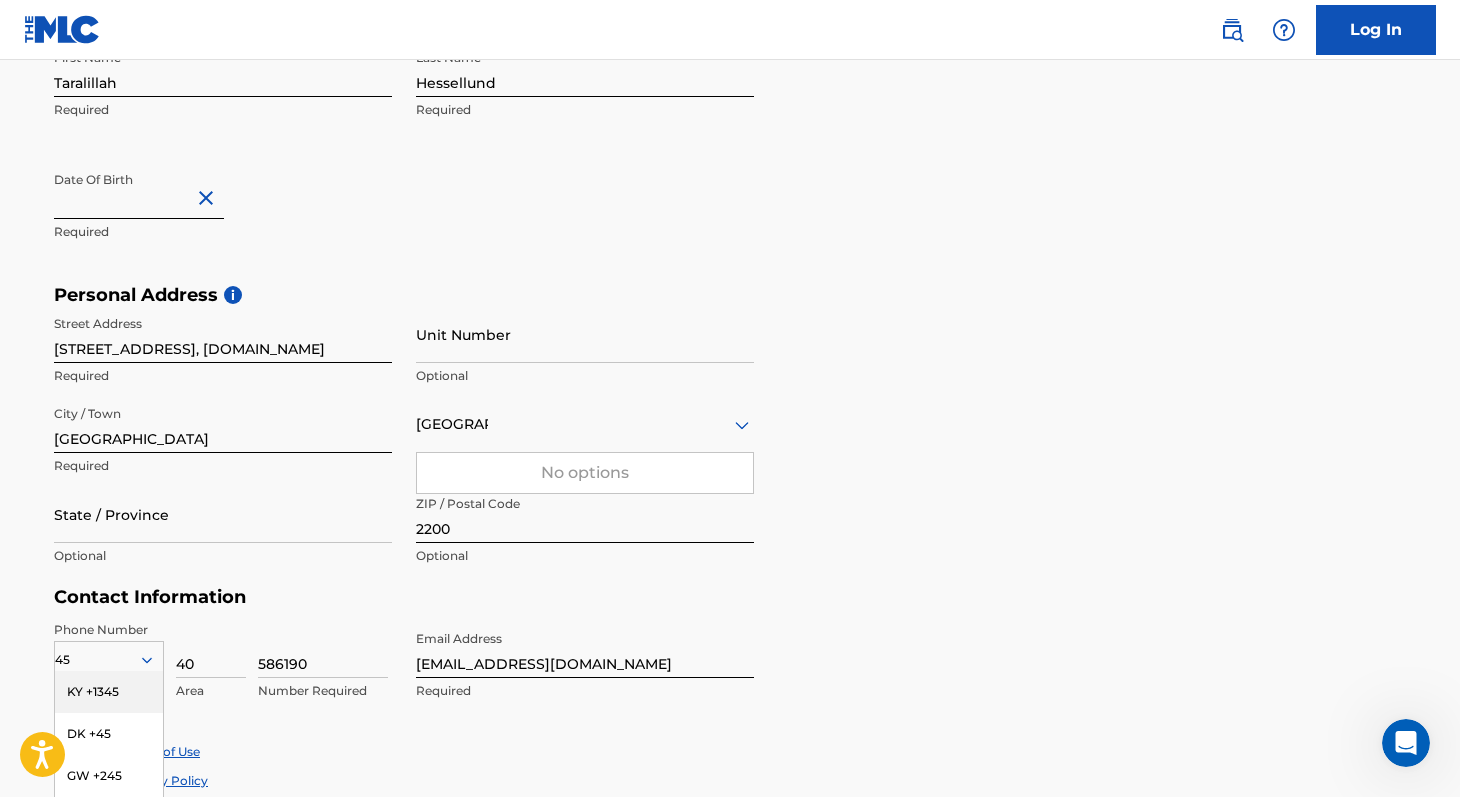 click at bounding box center (139, 190) 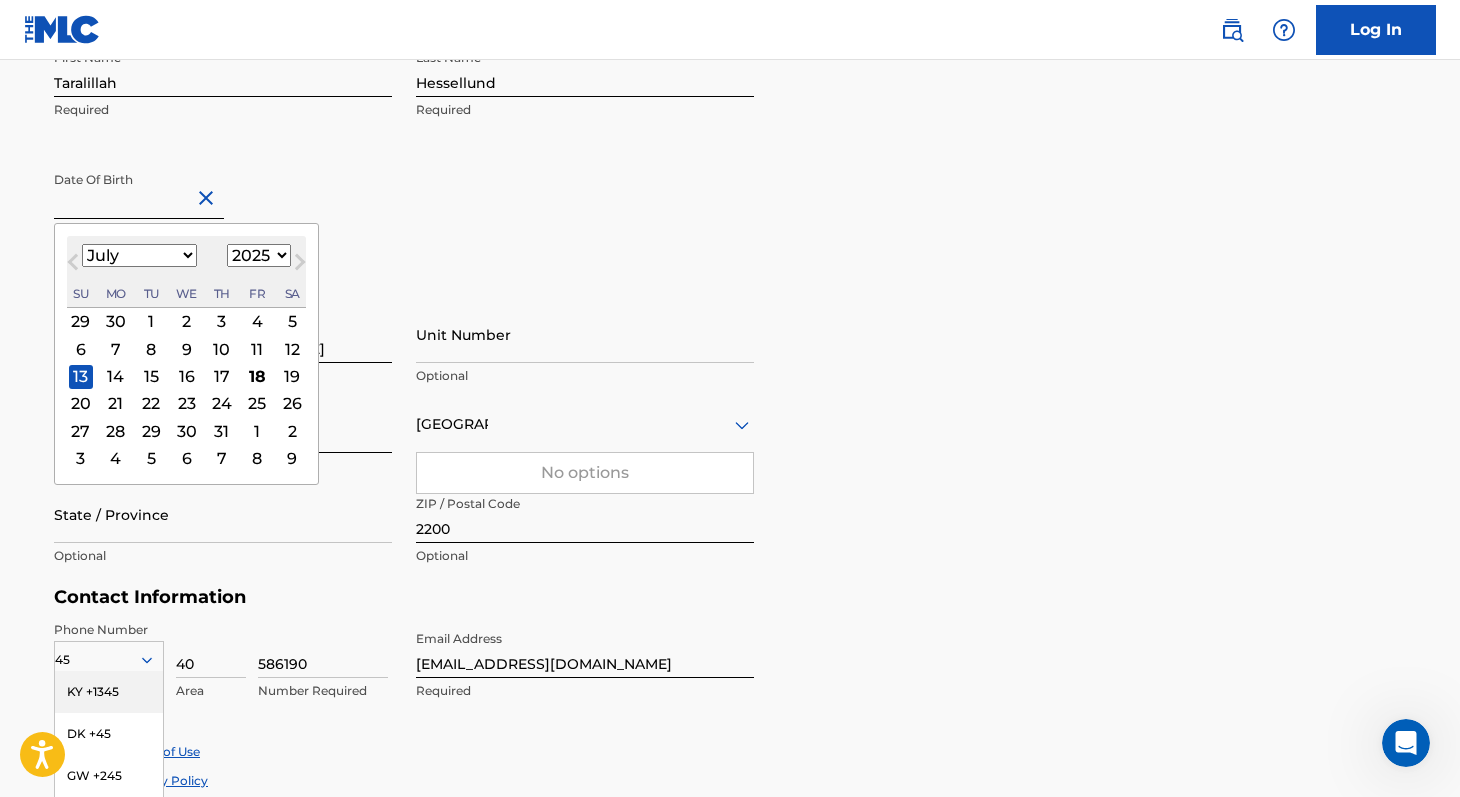 click on "January February March April May June July August September October November December" at bounding box center [139, 255] 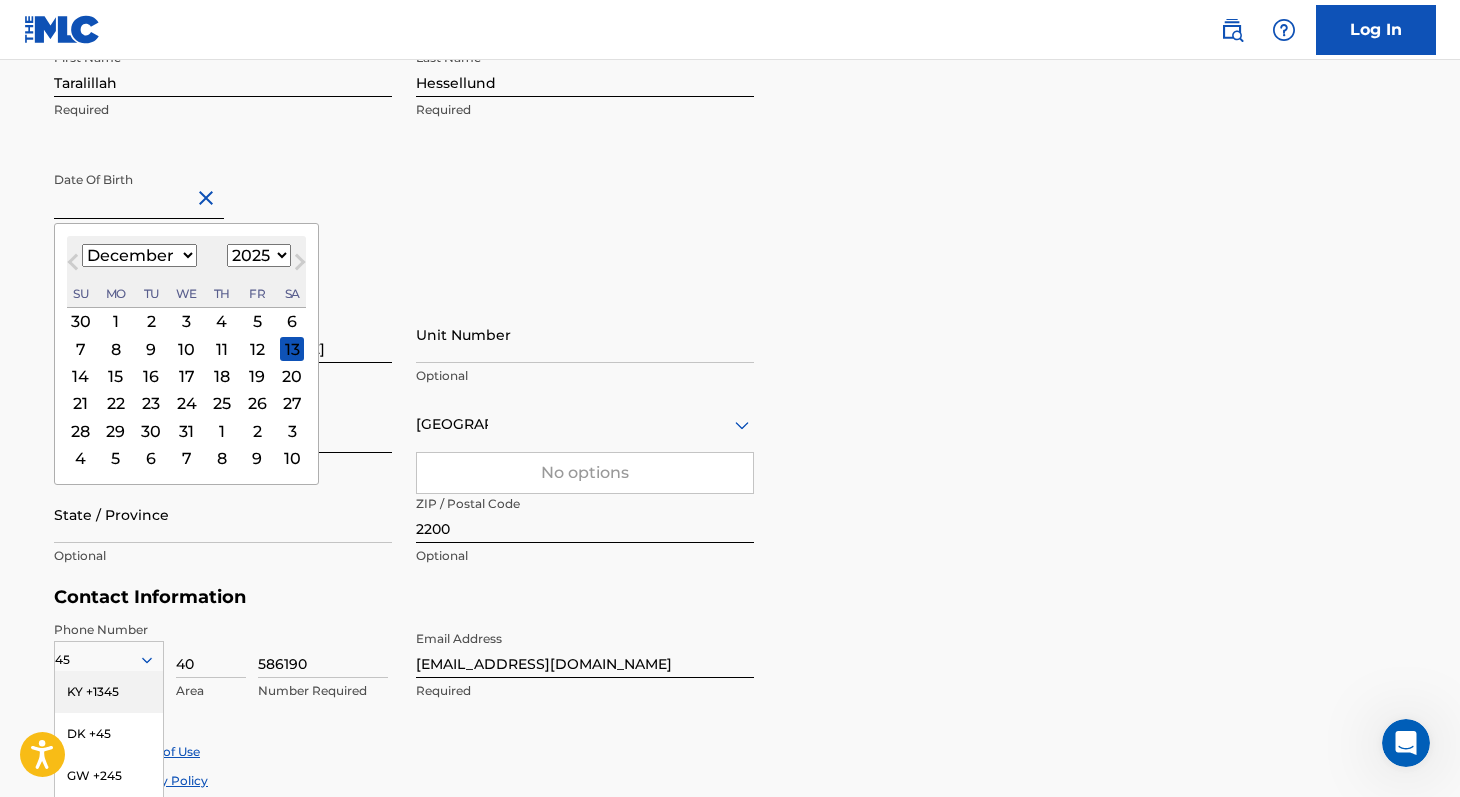 click on "1900 1901 1902 1903 1904 1905 1906 1907 1908 1909 1910 1911 1912 1913 1914 1915 1916 1917 1918 1919 1920 1921 1922 1923 1924 1925 1926 1927 1928 1929 1930 1931 1932 1933 1934 1935 1936 1937 1938 1939 1940 1941 1942 1943 1944 1945 1946 1947 1948 1949 1950 1951 1952 1953 1954 1955 1956 1957 1958 1959 1960 1961 1962 1963 1964 1965 1966 1967 1968 1969 1970 1971 1972 1973 1974 1975 1976 1977 1978 1979 1980 1981 1982 1983 1984 1985 1986 1987 1988 1989 1990 1991 1992 1993 1994 1995 1996 1997 1998 1999 2000 2001 2002 2003 2004 2005 2006 2007 2008 2009 2010 2011 2012 2013 2014 2015 2016 2017 2018 2019 2020 2021 2022 2023 2024 2025 2026 2027 2028 2029 2030 2031 2032 2033 2034 2035 2036 2037 2038 2039 2040 2041 2042 2043 2044 2045 2046 2047 2048 2049 2050 2051 2052 2053 2054 2055 2056 2057 2058 2059 2060 2061 2062 2063 2064 2065 2066 2067 2068 2069 2070 2071 2072 2073 2074 2075 2076 2077 2078 2079 2080 2081 2082 2083 2084 2085 2086 2087 2088 2089 2090 2091 2092 2093 2094 2095 2096 2097 2098 2099 2100" at bounding box center [259, 255] 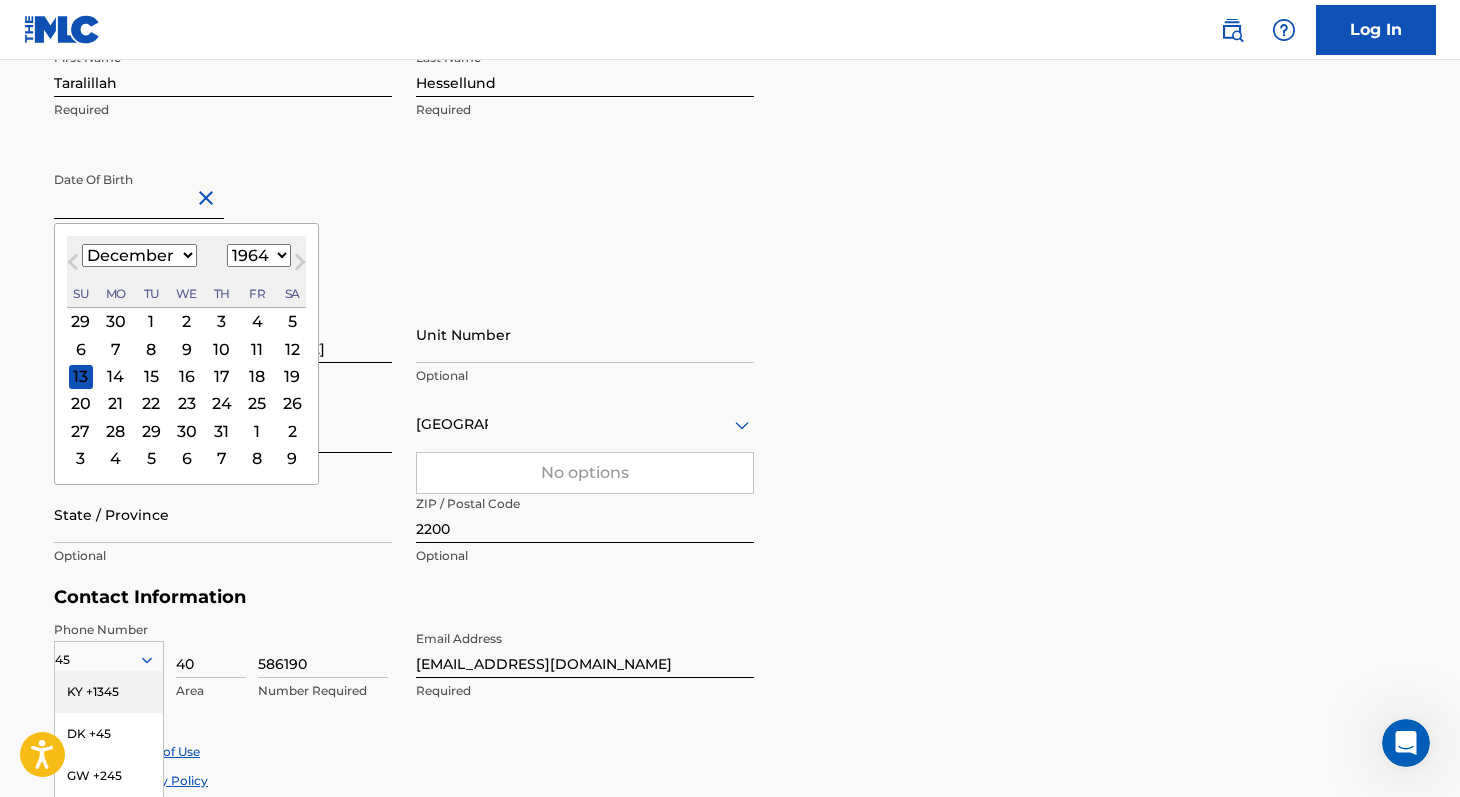 click on "1900 1901 1902 1903 1904 1905 1906 1907 1908 1909 1910 1911 1912 1913 1914 1915 1916 1917 1918 1919 1920 1921 1922 1923 1924 1925 1926 1927 1928 1929 1930 1931 1932 1933 1934 1935 1936 1937 1938 1939 1940 1941 1942 1943 1944 1945 1946 1947 1948 1949 1950 1951 1952 1953 1954 1955 1956 1957 1958 1959 1960 1961 1962 1963 1964 1965 1966 1967 1968 1969 1970 1971 1972 1973 1974 1975 1976 1977 1978 1979 1980 1981 1982 1983 1984 1985 1986 1987 1988 1989 1990 1991 1992 1993 1994 1995 1996 1997 1998 1999 2000 2001 2002 2003 2004 2005 2006 2007 2008 2009 2010 2011 2012 2013 2014 2015 2016 2017 2018 2019 2020 2021 2022 2023 2024 2025 2026 2027 2028 2029 2030 2031 2032 2033 2034 2035 2036 2037 2038 2039 2040 2041 2042 2043 2044 2045 2046 2047 2048 2049 2050 2051 2052 2053 2054 2055 2056 2057 2058 2059 2060 2061 2062 2063 2064 2065 2066 2067 2068 2069 2070 2071 2072 2073 2074 2075 2076 2077 2078 2079 2080 2081 2082 2083 2084 2085 2086 2087 2088 2089 2090 2091 2092 2093 2094 2095 2096 2097 2098 2099 2100" at bounding box center [259, 255] 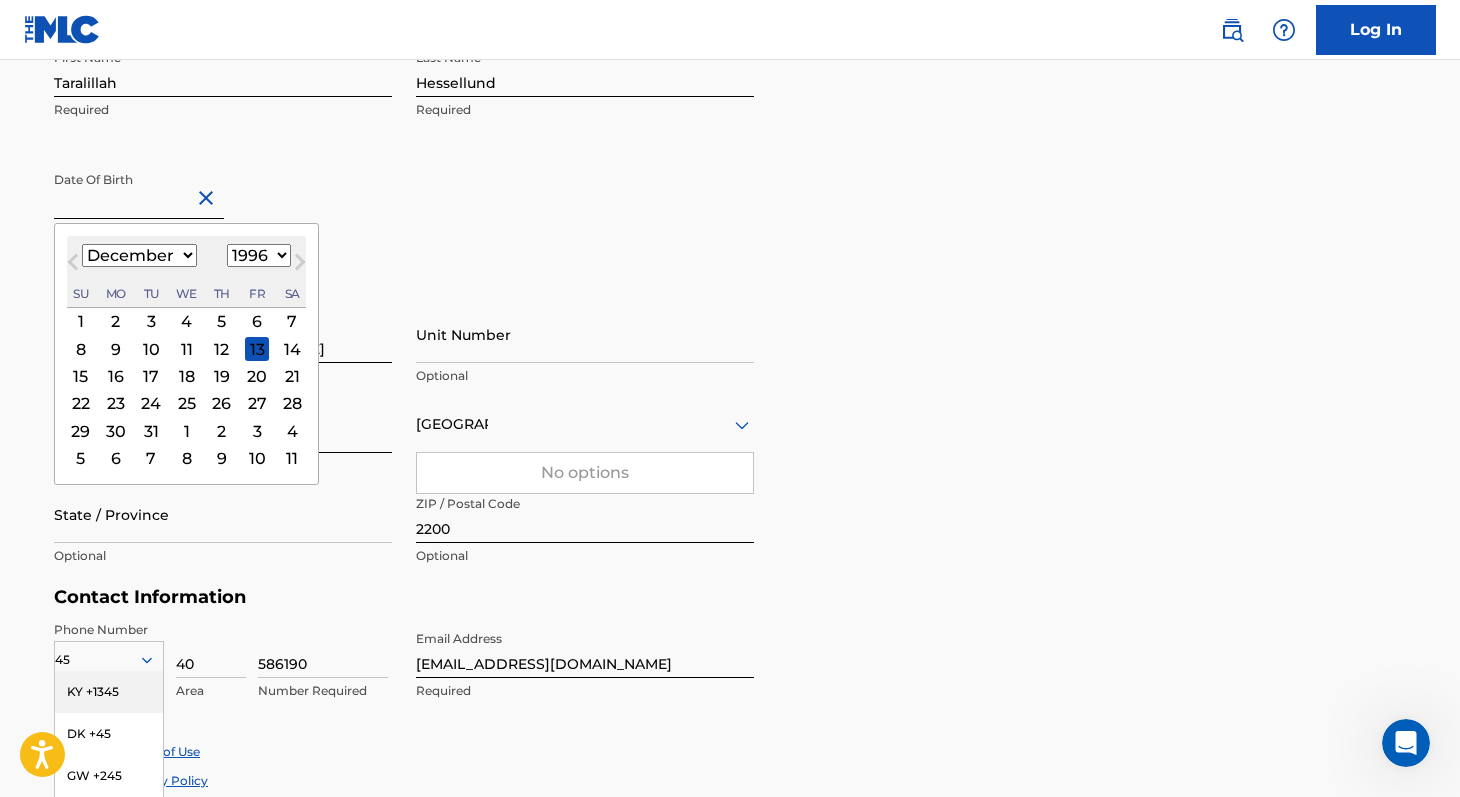 click on "Personal Address i" at bounding box center [730, 295] 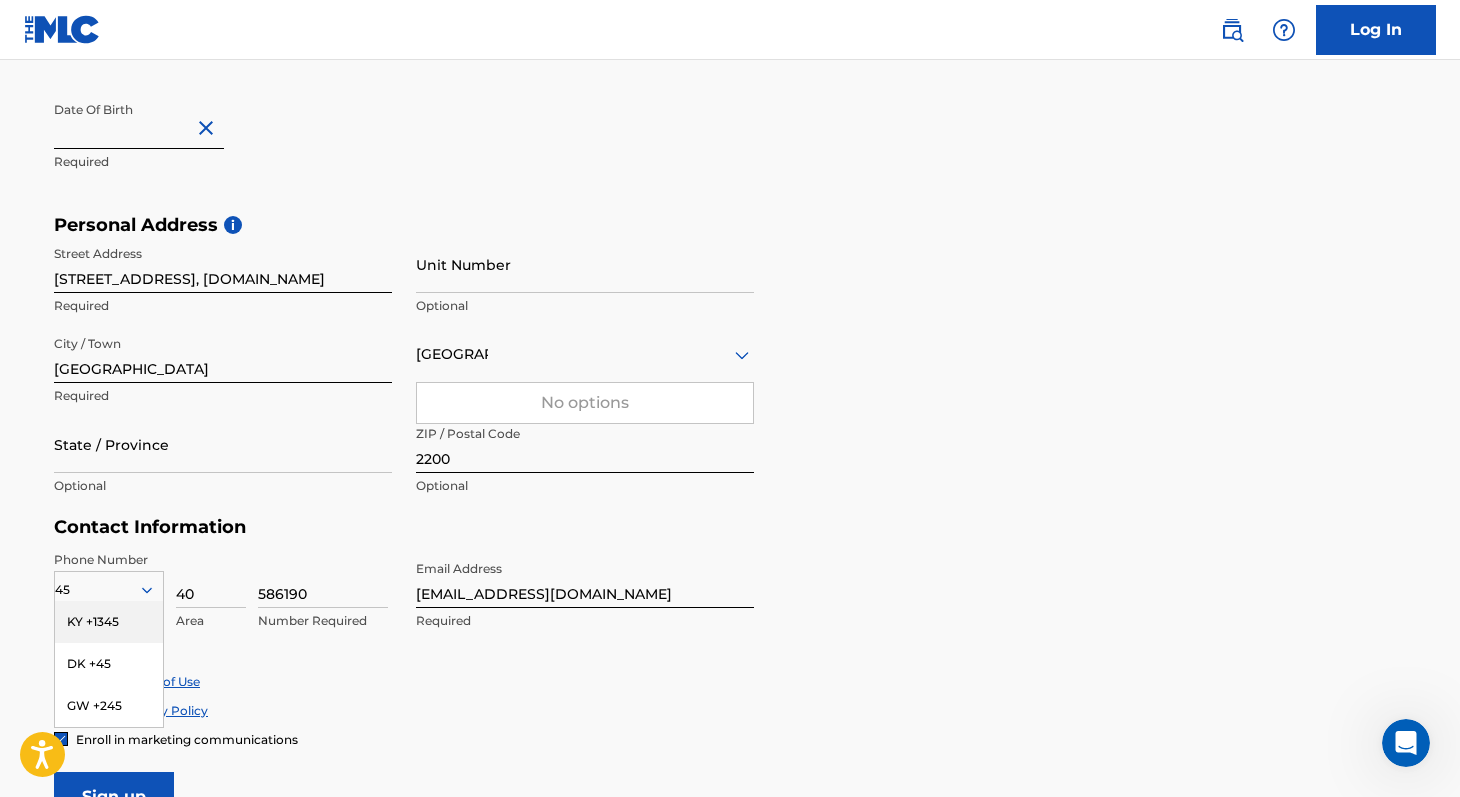 scroll, scrollTop: 556, scrollLeft: 0, axis: vertical 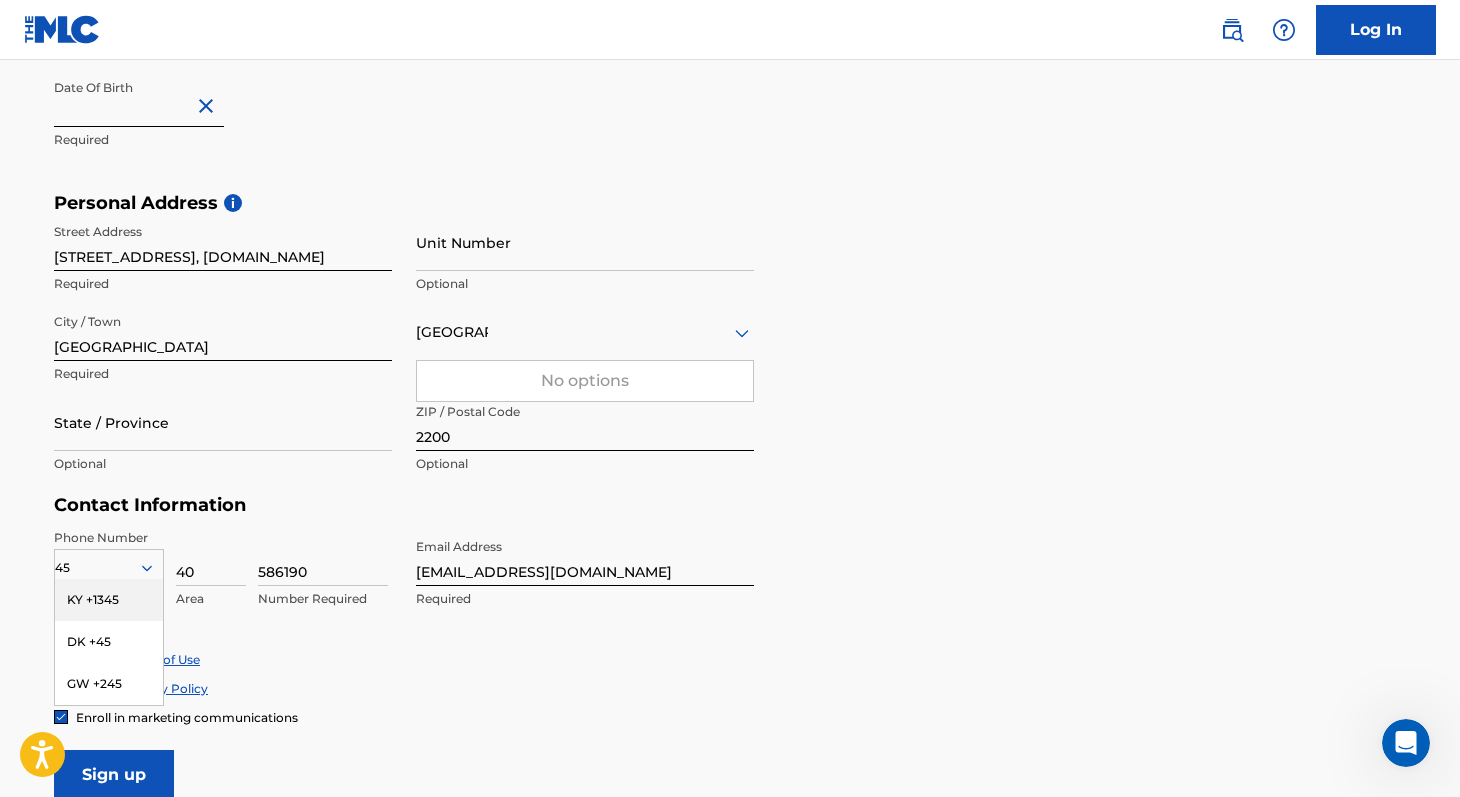 click at bounding box center (139, 98) 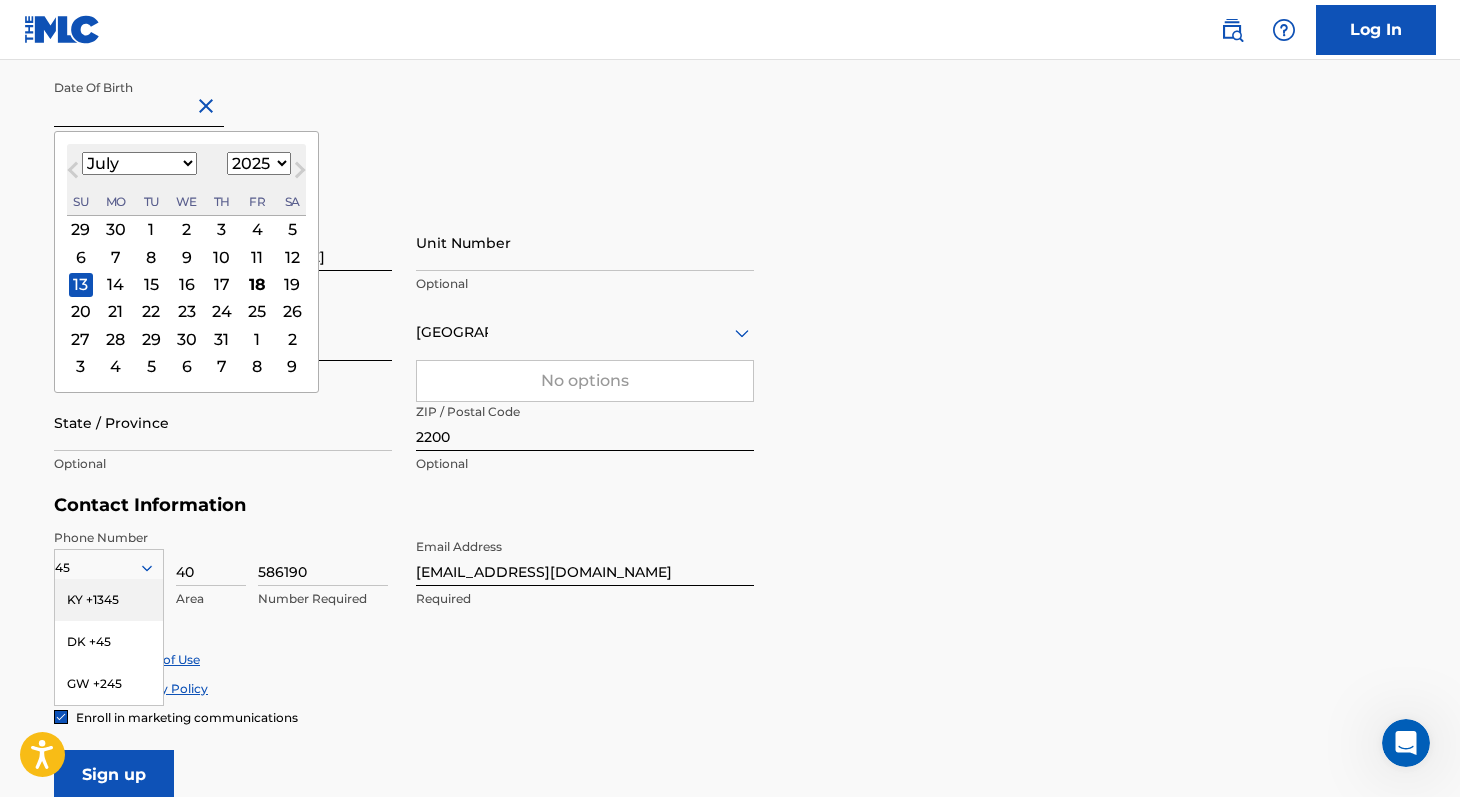 click on "January February March April May June July August September October November December" at bounding box center [139, 163] 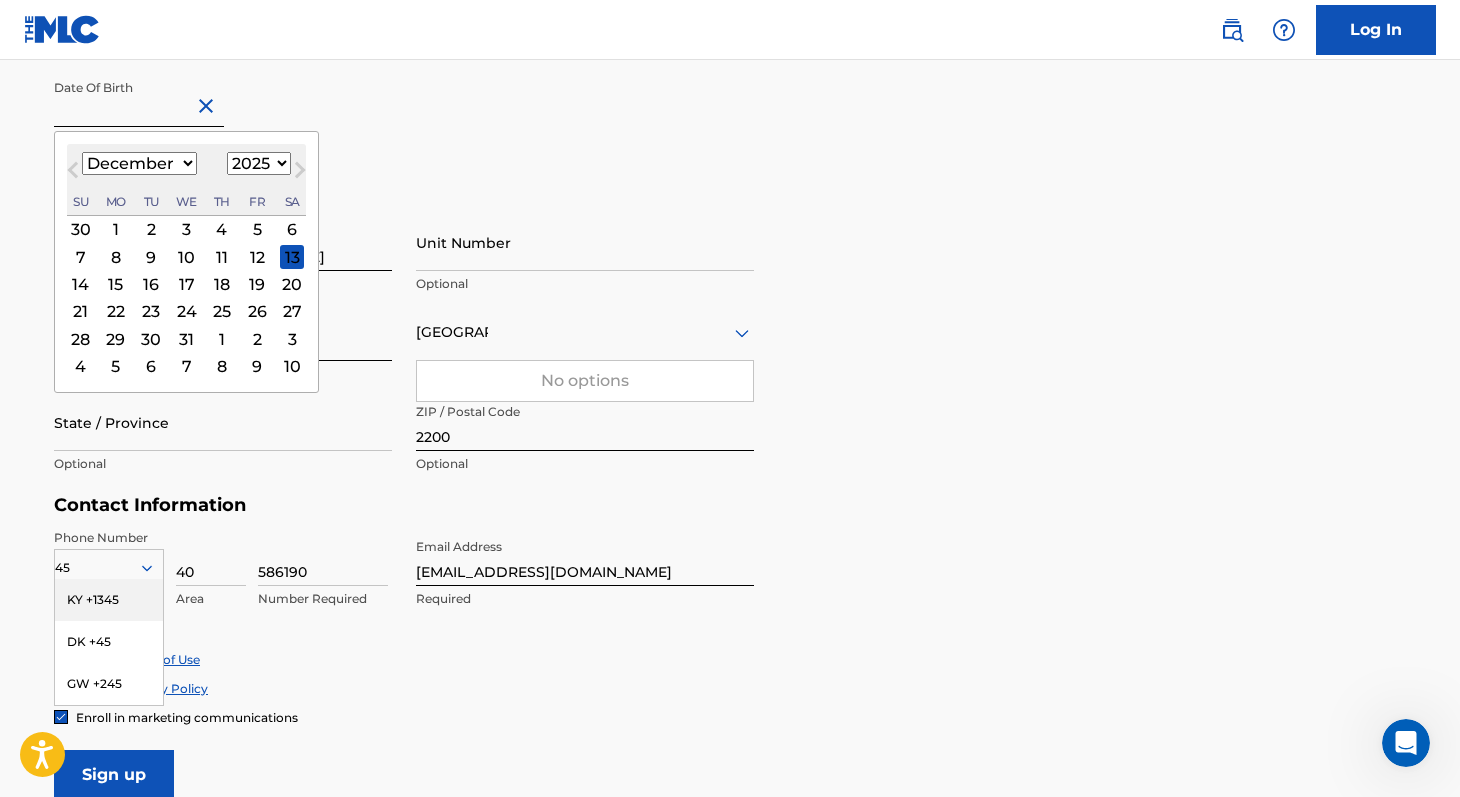 click on "13" at bounding box center (292, 257) 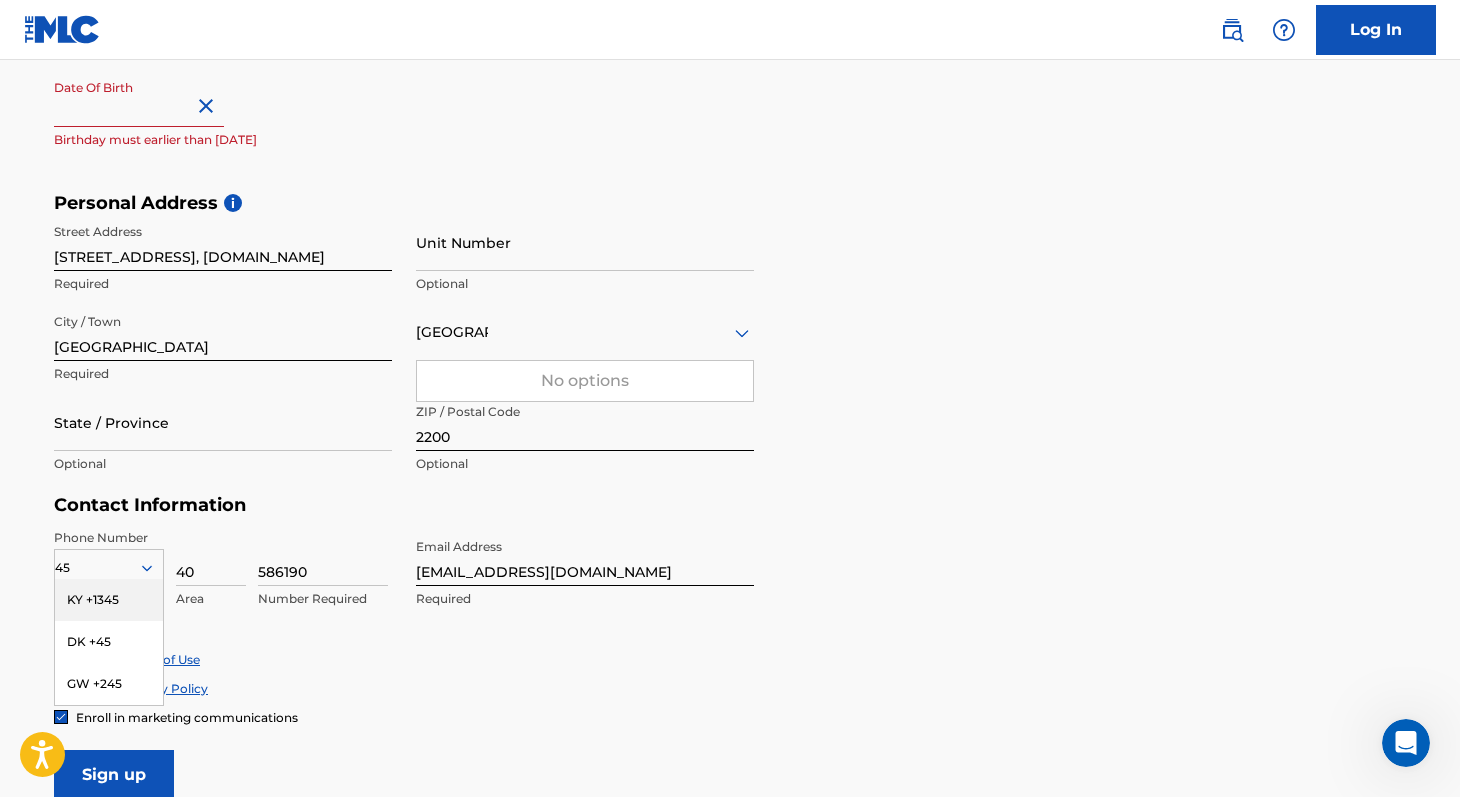 click at bounding box center (139, 98) 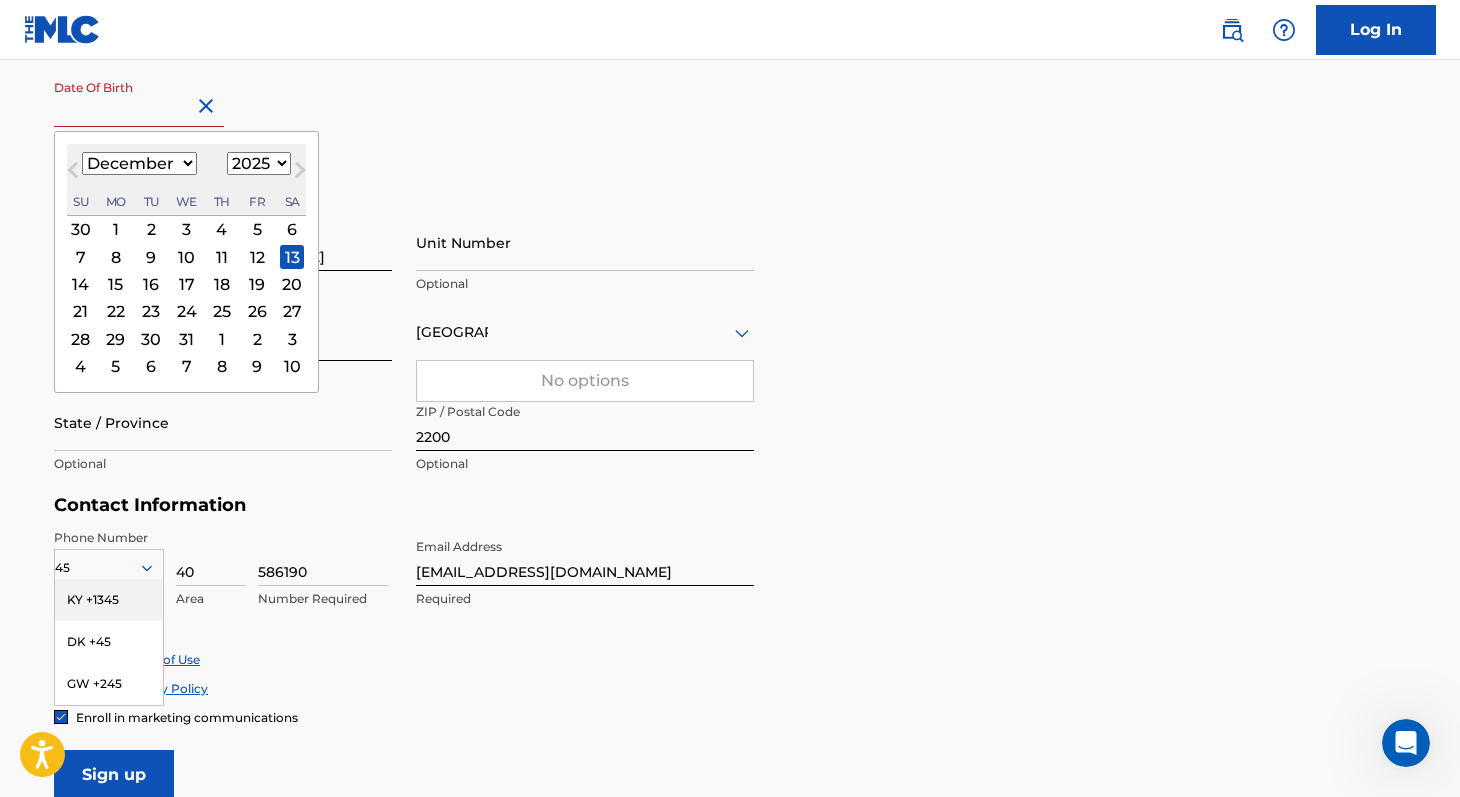 click at bounding box center [139, 98] 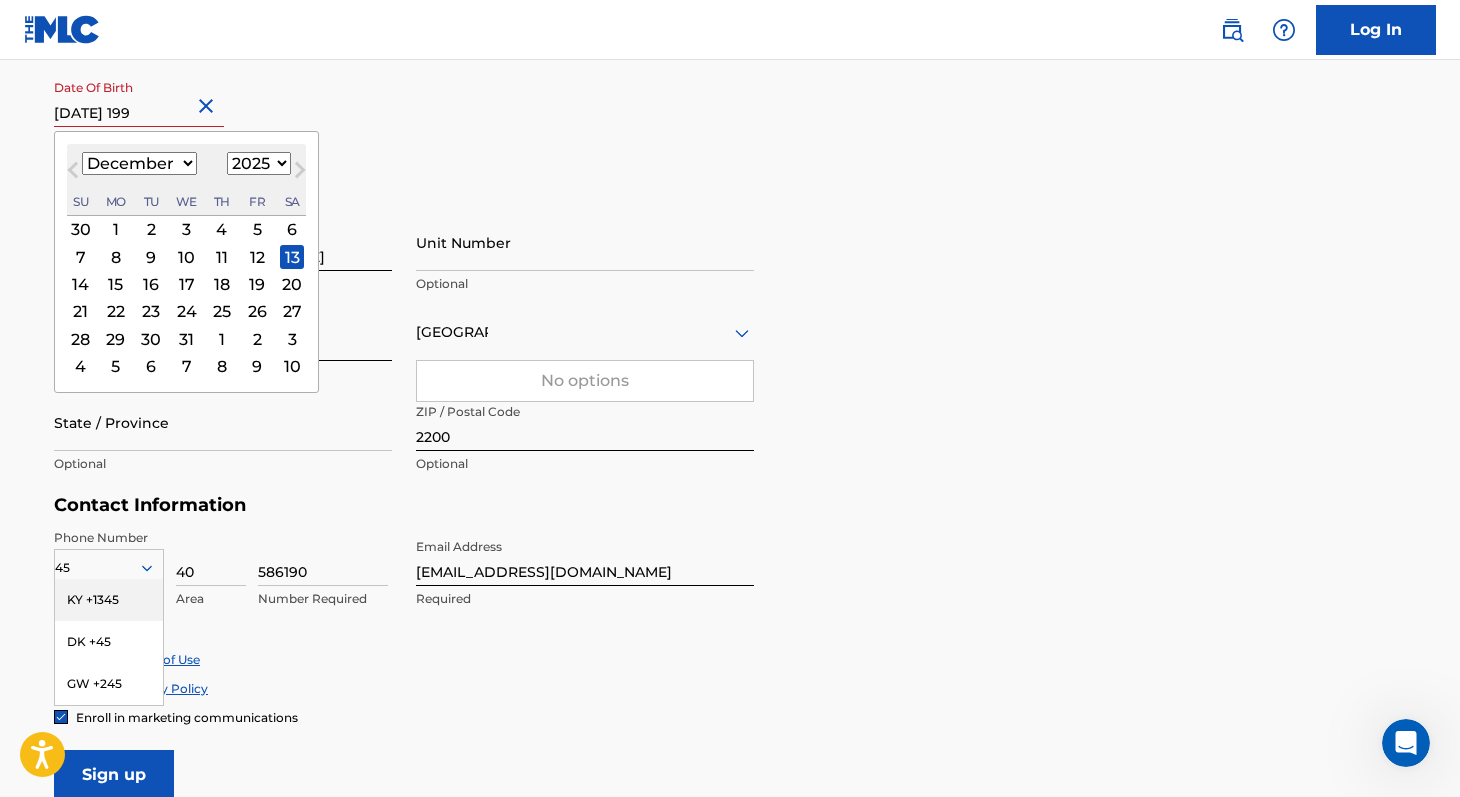 type on "[DATE]" 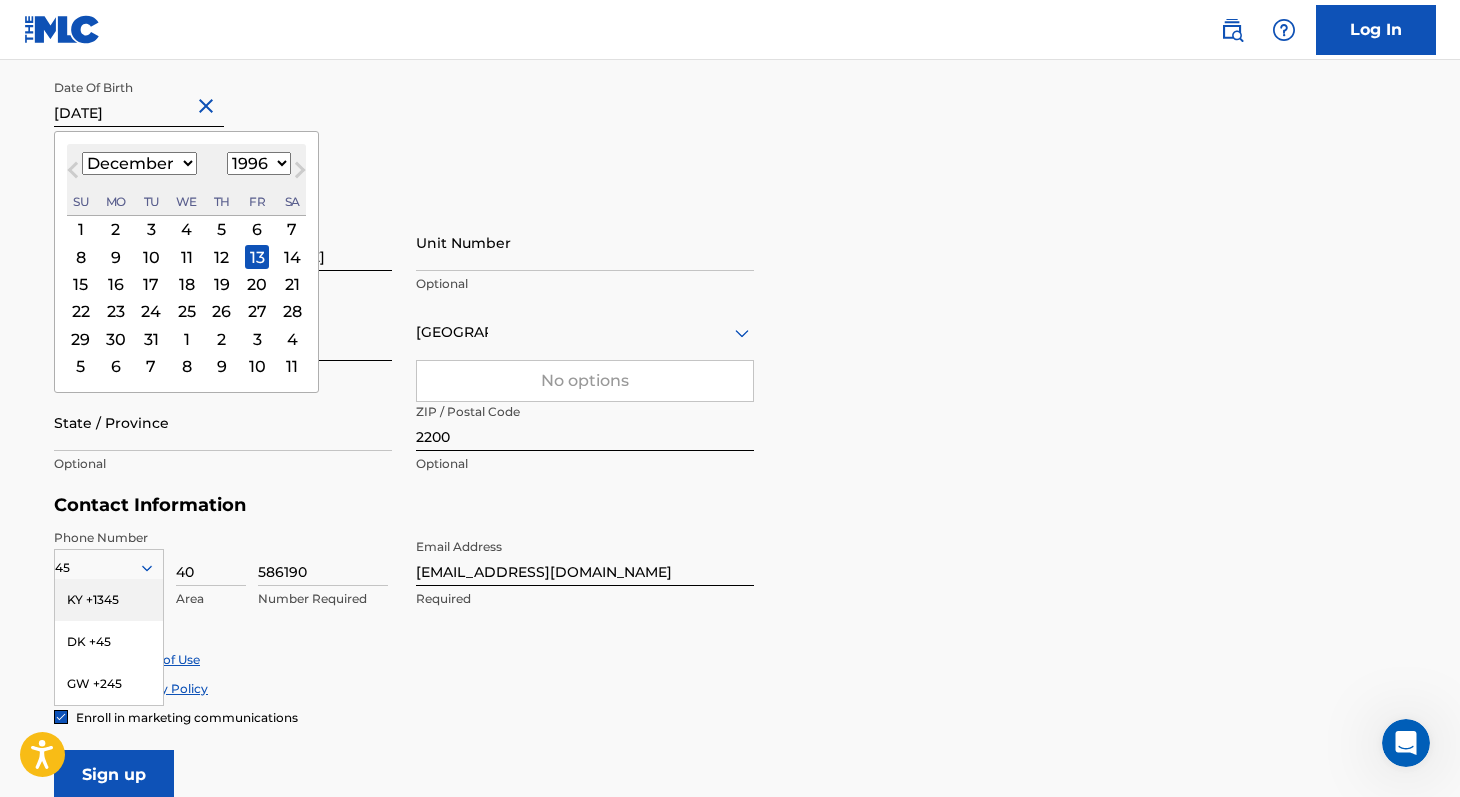 type on "[DATE]" 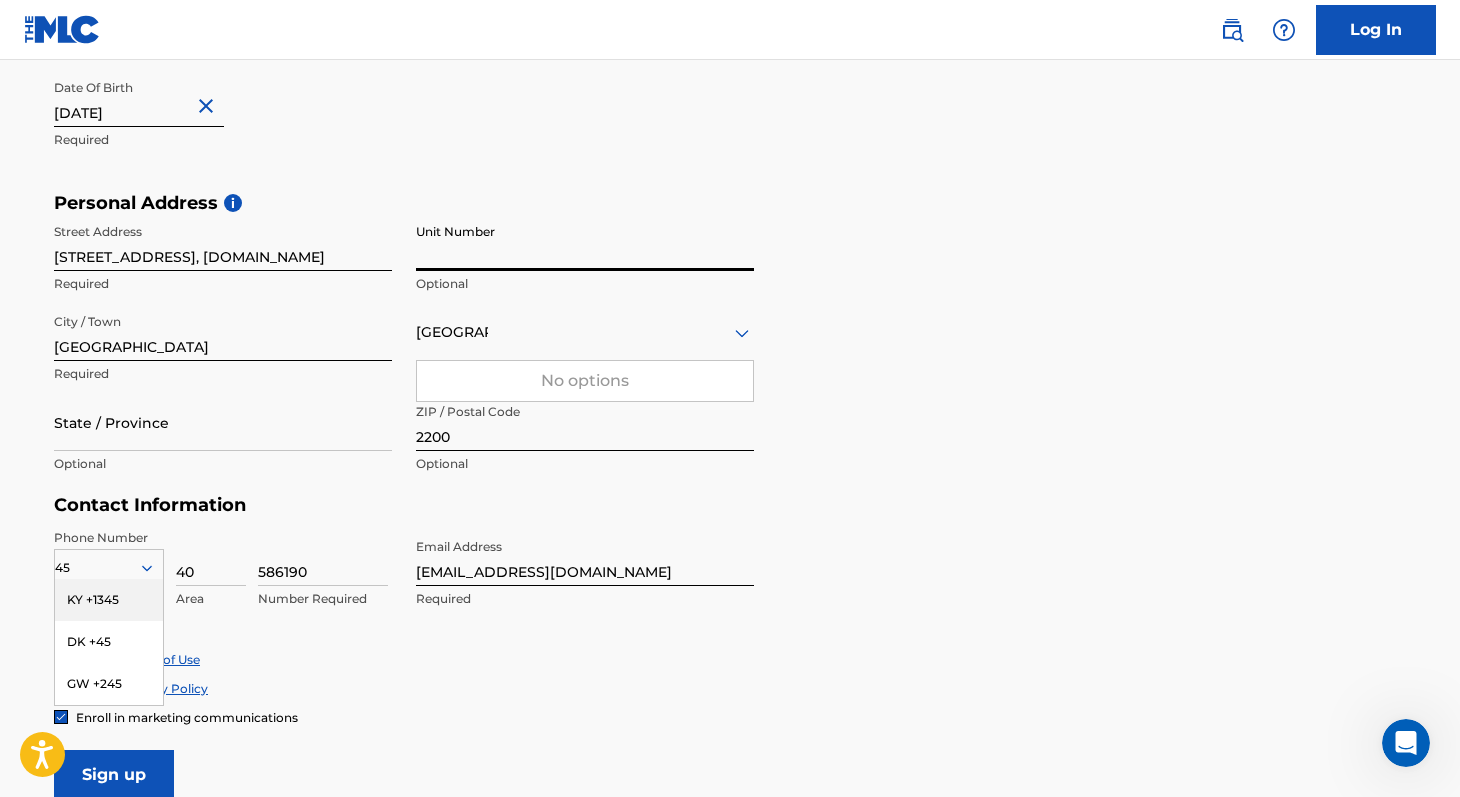 click on "Personal Address i" at bounding box center (730, 203) 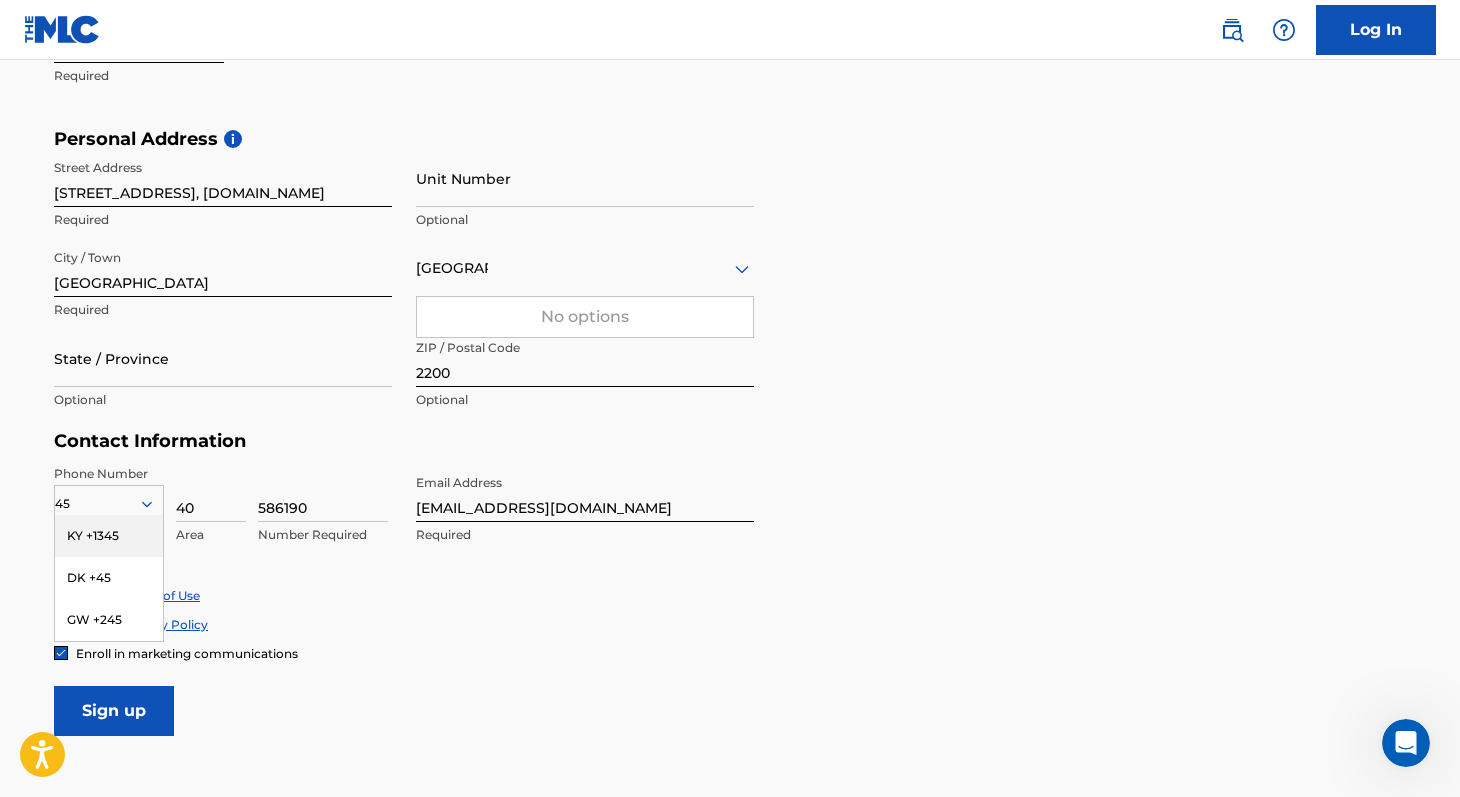 scroll, scrollTop: 621, scrollLeft: 0, axis: vertical 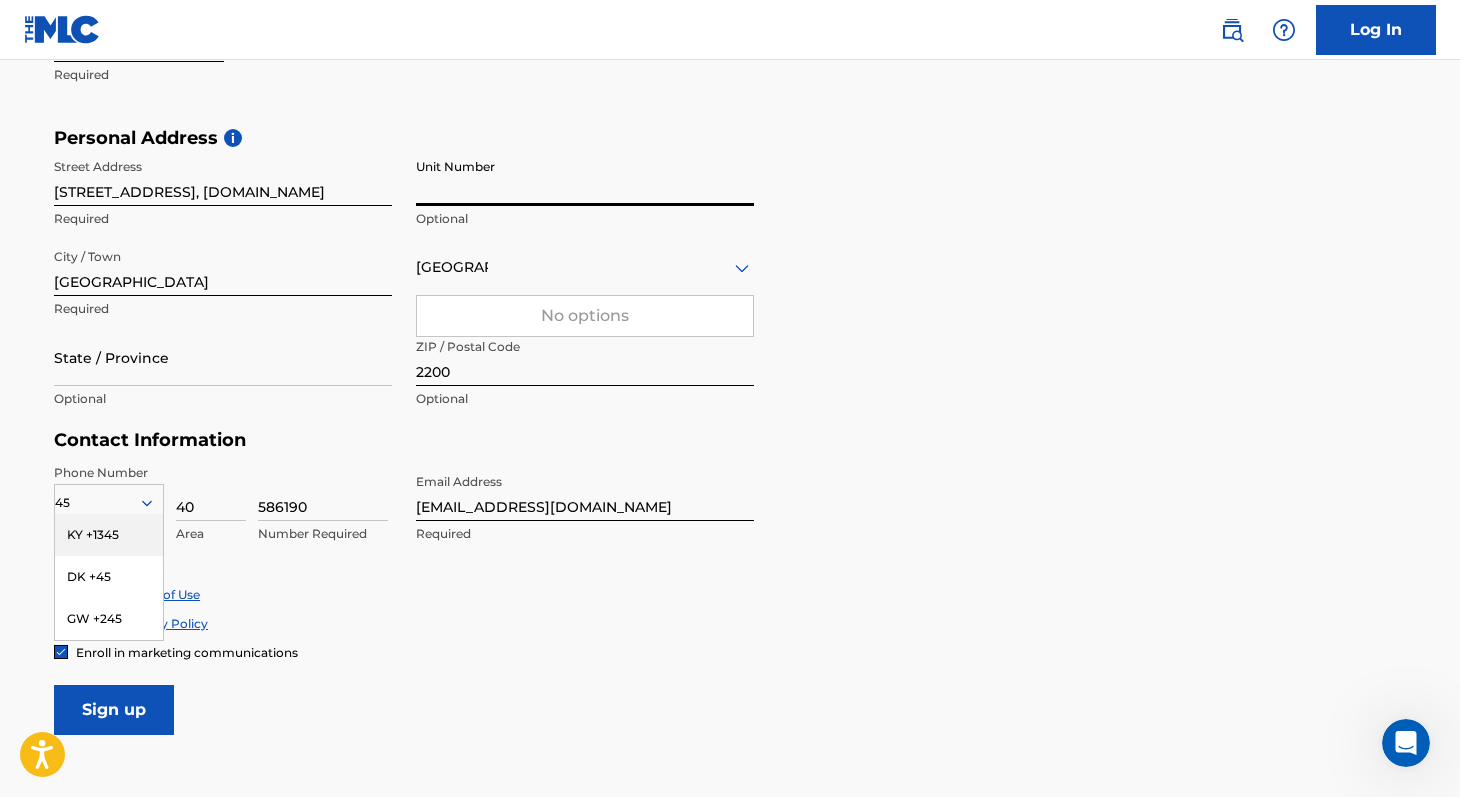 click on "Unit Number" at bounding box center (585, 177) 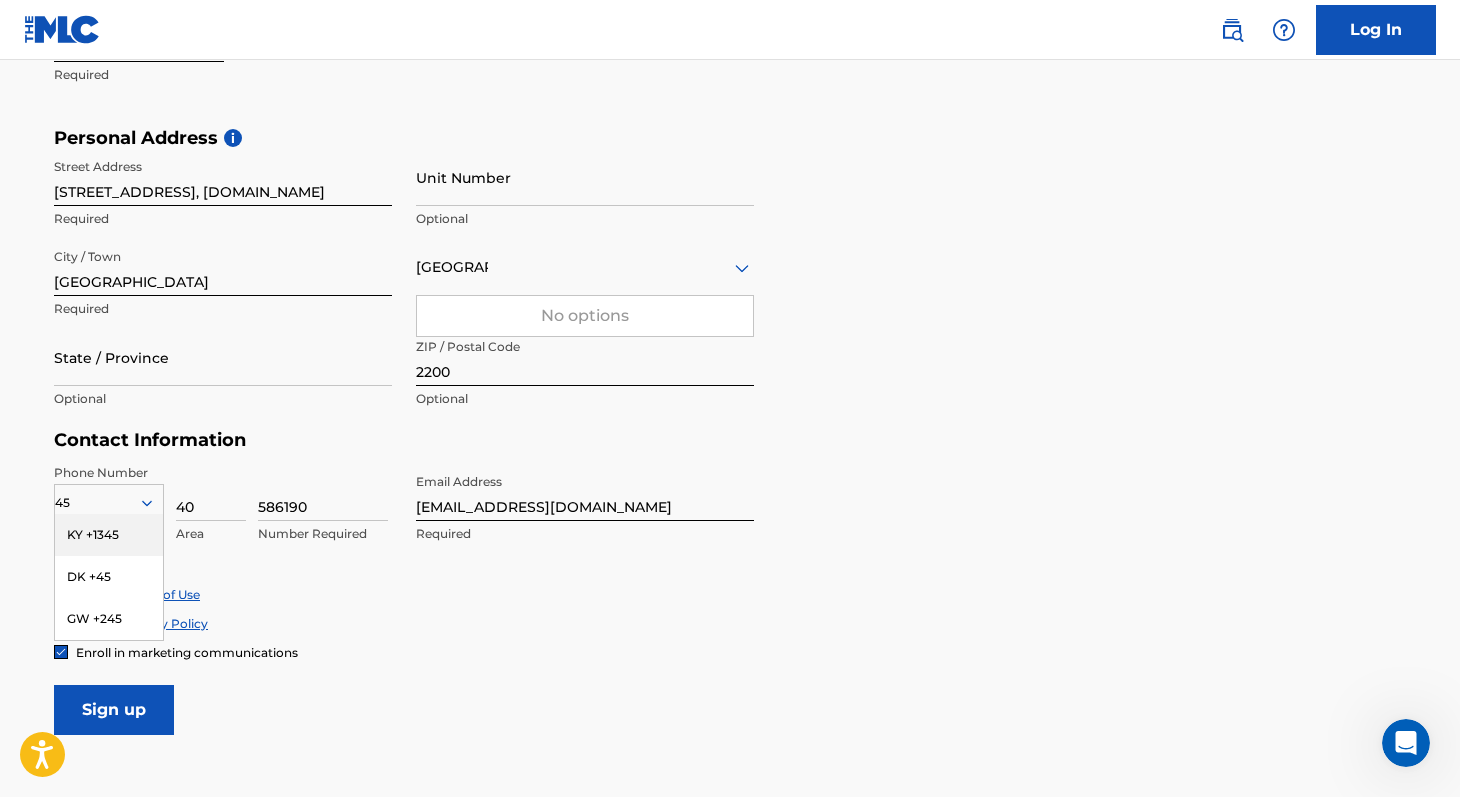 click on "Personal Address i Street Address [STREET_ADDRESS][GEOGRAPHIC_DATA][DOMAIN_NAME] Required Unit Number Optional City / Town [GEOGRAPHIC_DATA] Required [GEOGRAPHIC_DATA] No options Required State / Province Optional ZIP / Postal Code 2200 Optional" at bounding box center (730, 278) 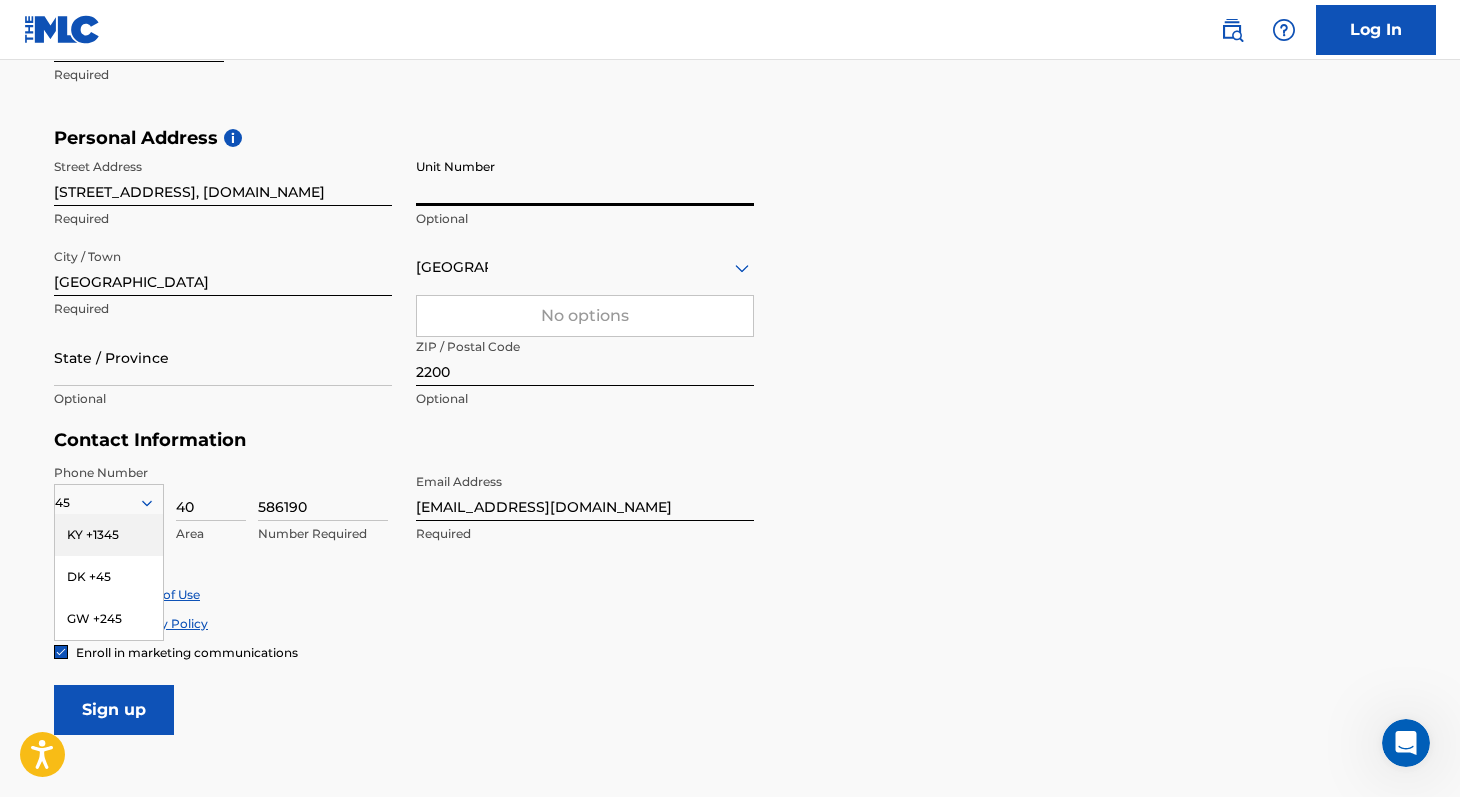 drag, startPoint x: 538, startPoint y: 173, endPoint x: 425, endPoint y: 174, distance: 113.004425 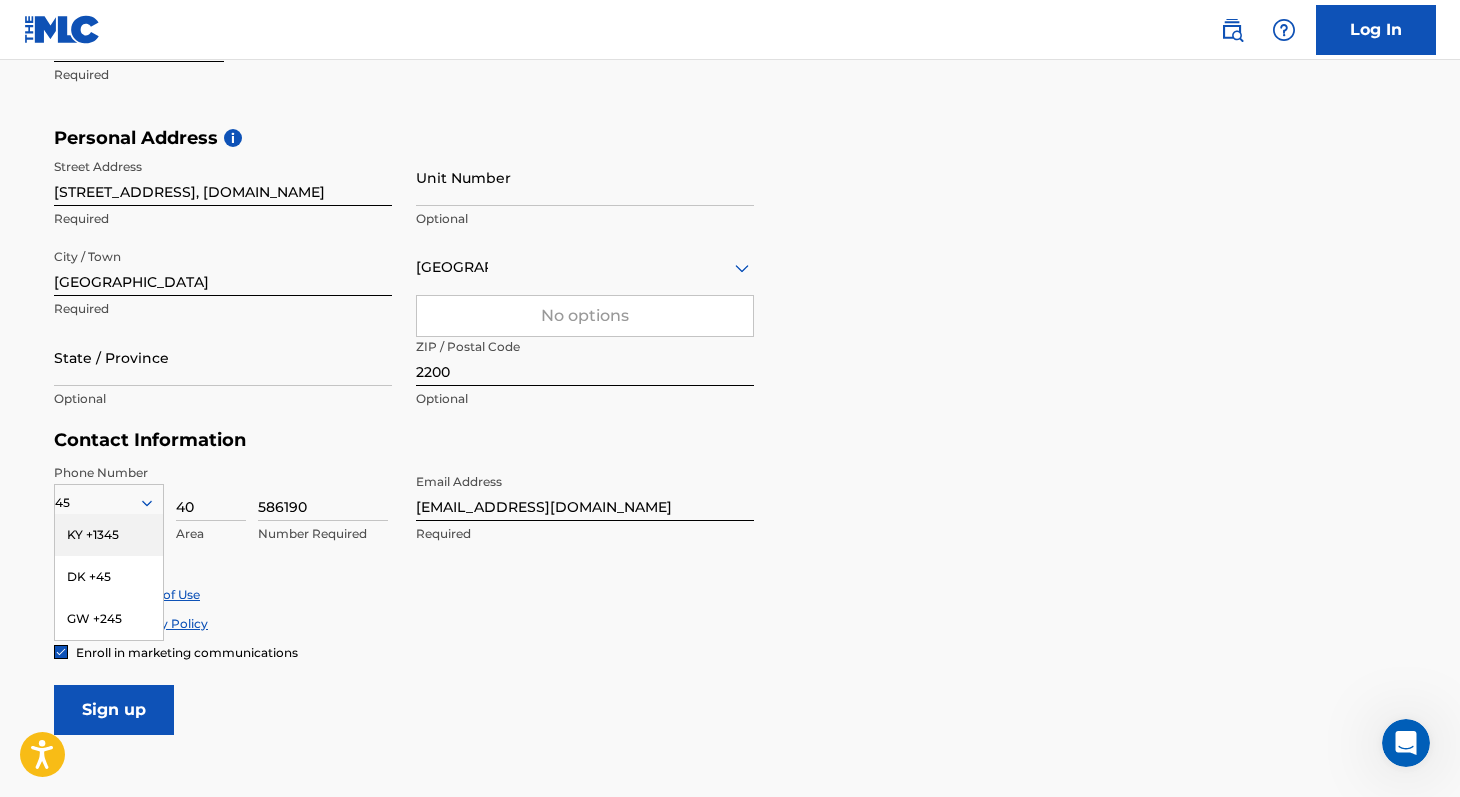 click on "State / Province Optional" at bounding box center [223, 374] 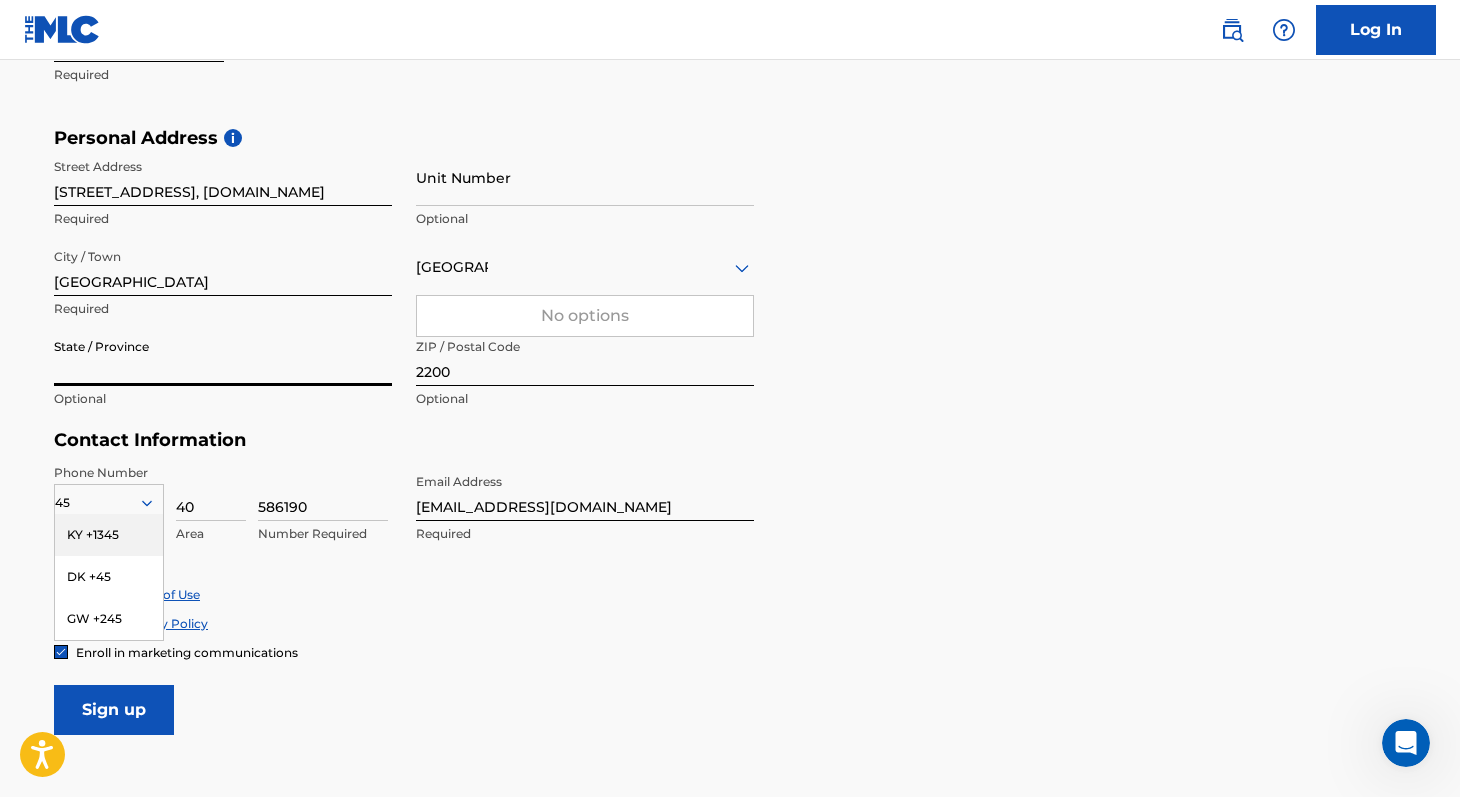 click on "User Information First Name Taralillah Required Last Name Hessellund Required Date Of Birth [DEMOGRAPHIC_DATA] Required Personal Address i [GEOGRAPHIC_DATA][STREET_ADDRESS][DOMAIN_NAME] Required Unit Number Optional City / Town [GEOGRAPHIC_DATA] Required [GEOGRAPHIC_DATA] No options Required State / Province Optional ZIP / Postal Code 2200 Optional Contact Information Phone Number 45 [GEOGRAPHIC_DATA] +1345 DK +45 GW +245 Country Required 40 Area 586190 Number Required Email Address [EMAIL_ADDRESS][DOMAIN_NAME] Required Accept Terms of Use Accept Privacy Policy Enroll in marketing communications Sign up" at bounding box center [730, 291] 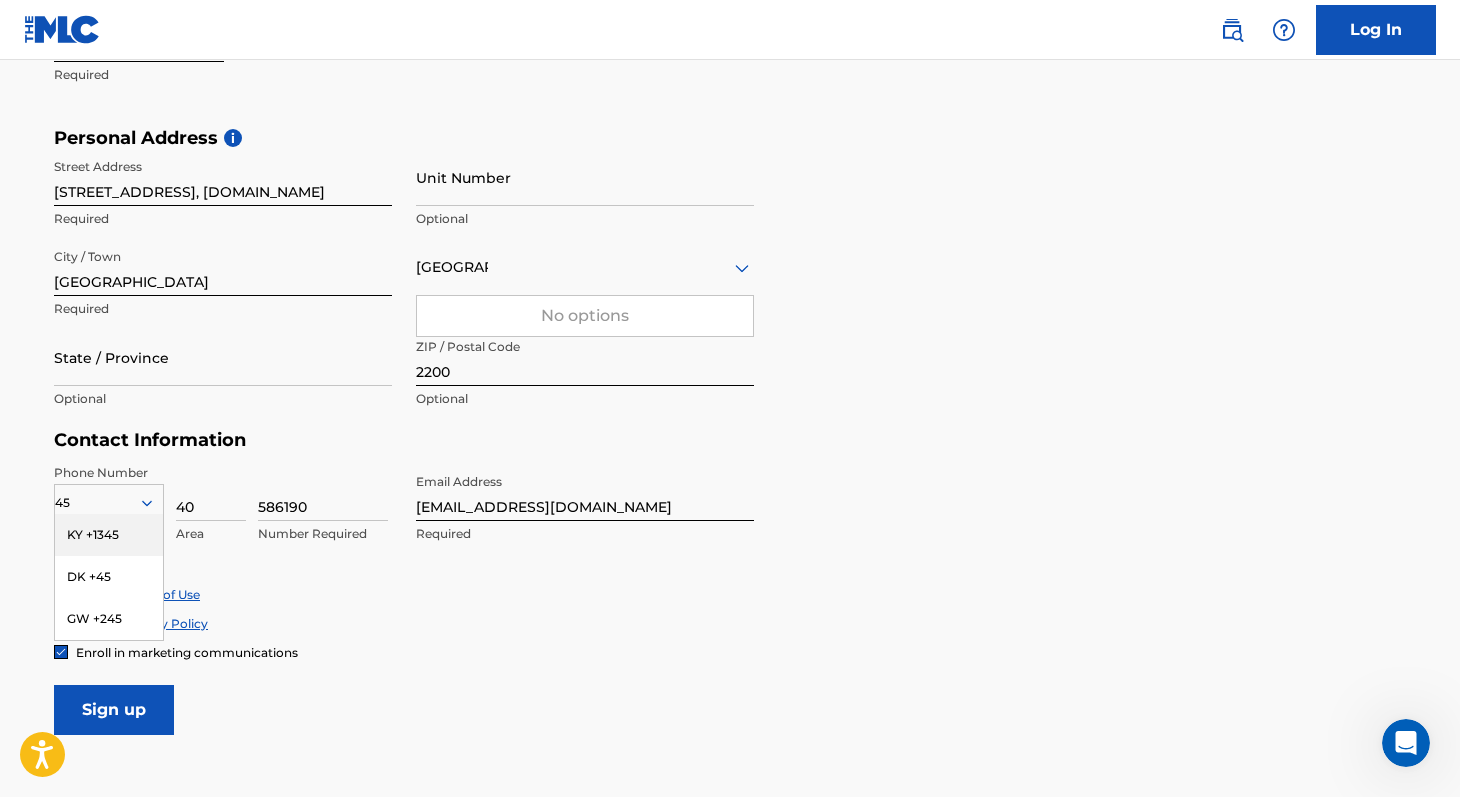 click on "2200" at bounding box center (585, 357) 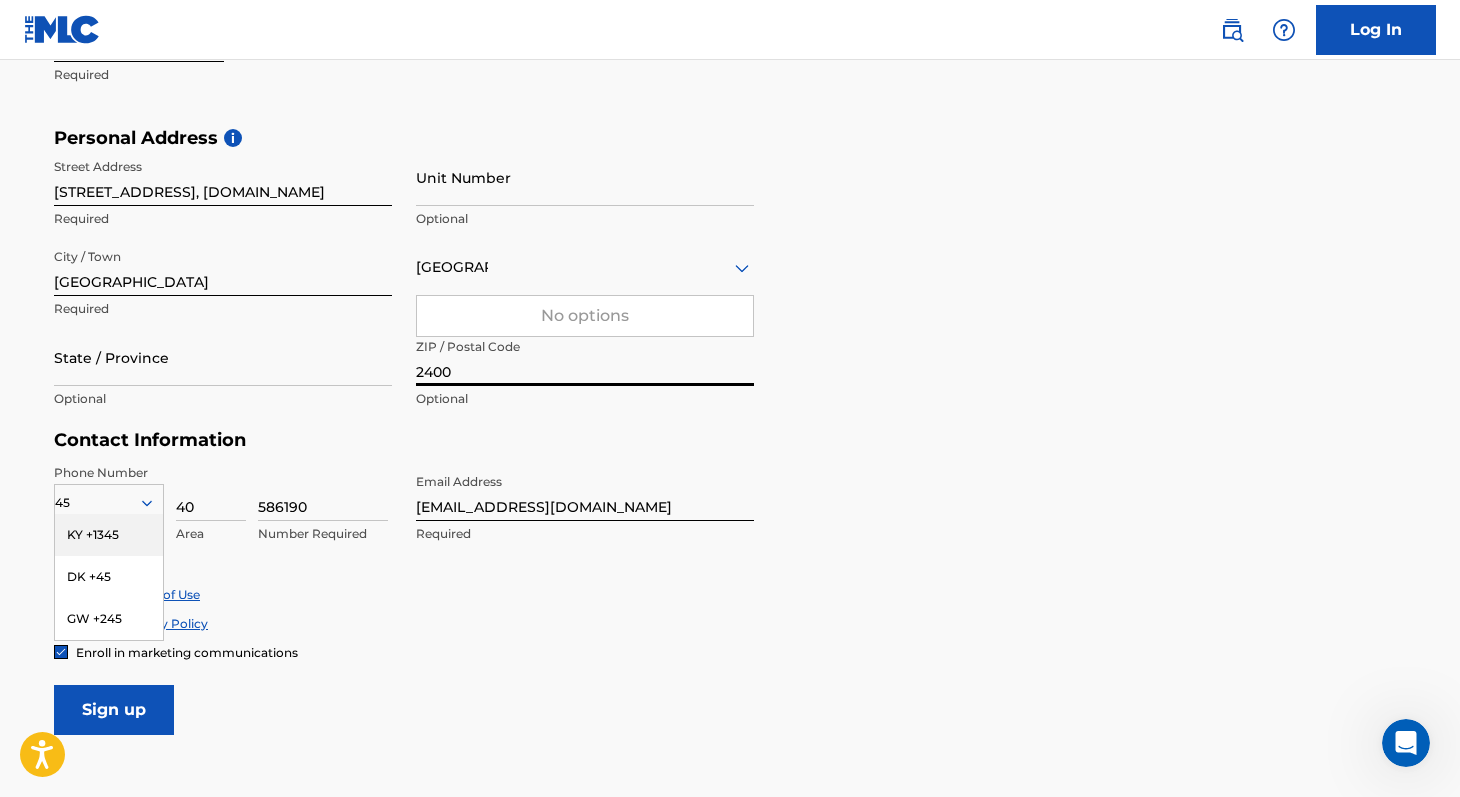 type on "2400" 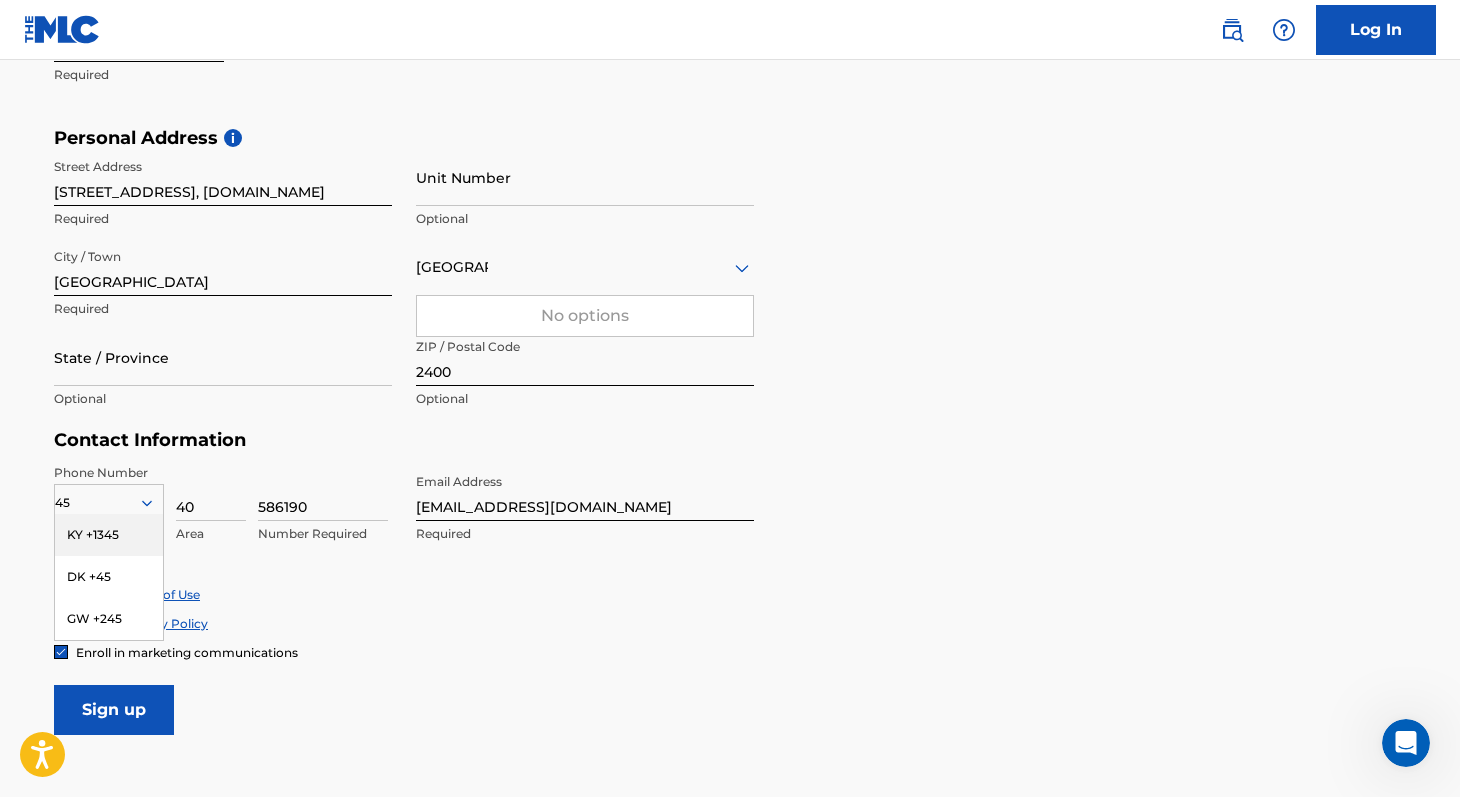 click on "Personal Address i Street Address [STREET_ADDRESS][GEOGRAPHIC_DATA][DOMAIN_NAME] Required Unit Number Optional City / Town [GEOGRAPHIC_DATA] Required option , selected. 0 results available for search term [GEOGRAPHIC_DATA]. Use Up and Down to choose options, press Enter to select the currently focused option, press Escape to exit the menu, press Tab to select the option and exit the menu. Danmark No options Required State / Province Optional ZIP / Postal Code 2400 Optional" at bounding box center [730, 278] 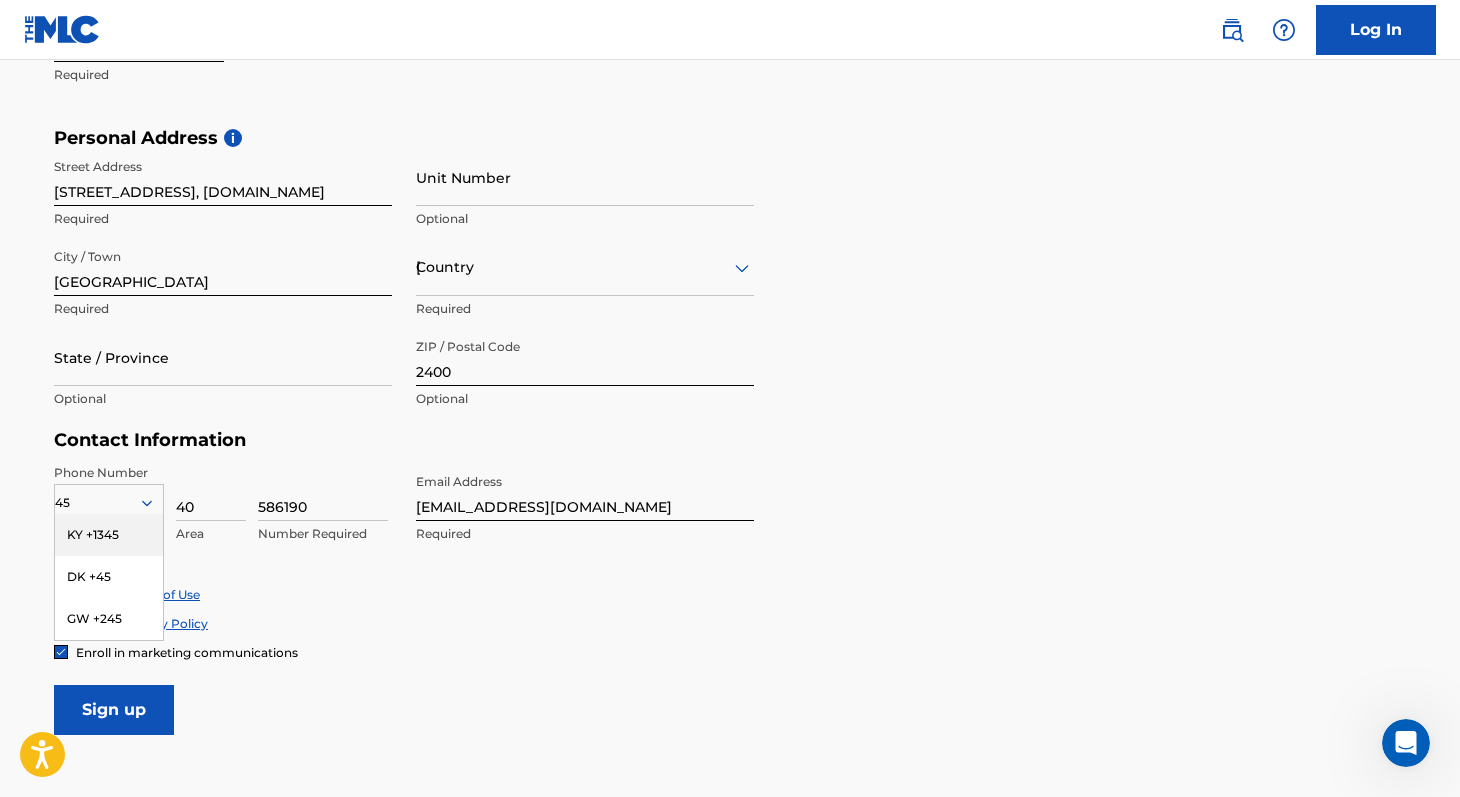 click on "Country [GEOGRAPHIC_DATA]" at bounding box center (585, 267) 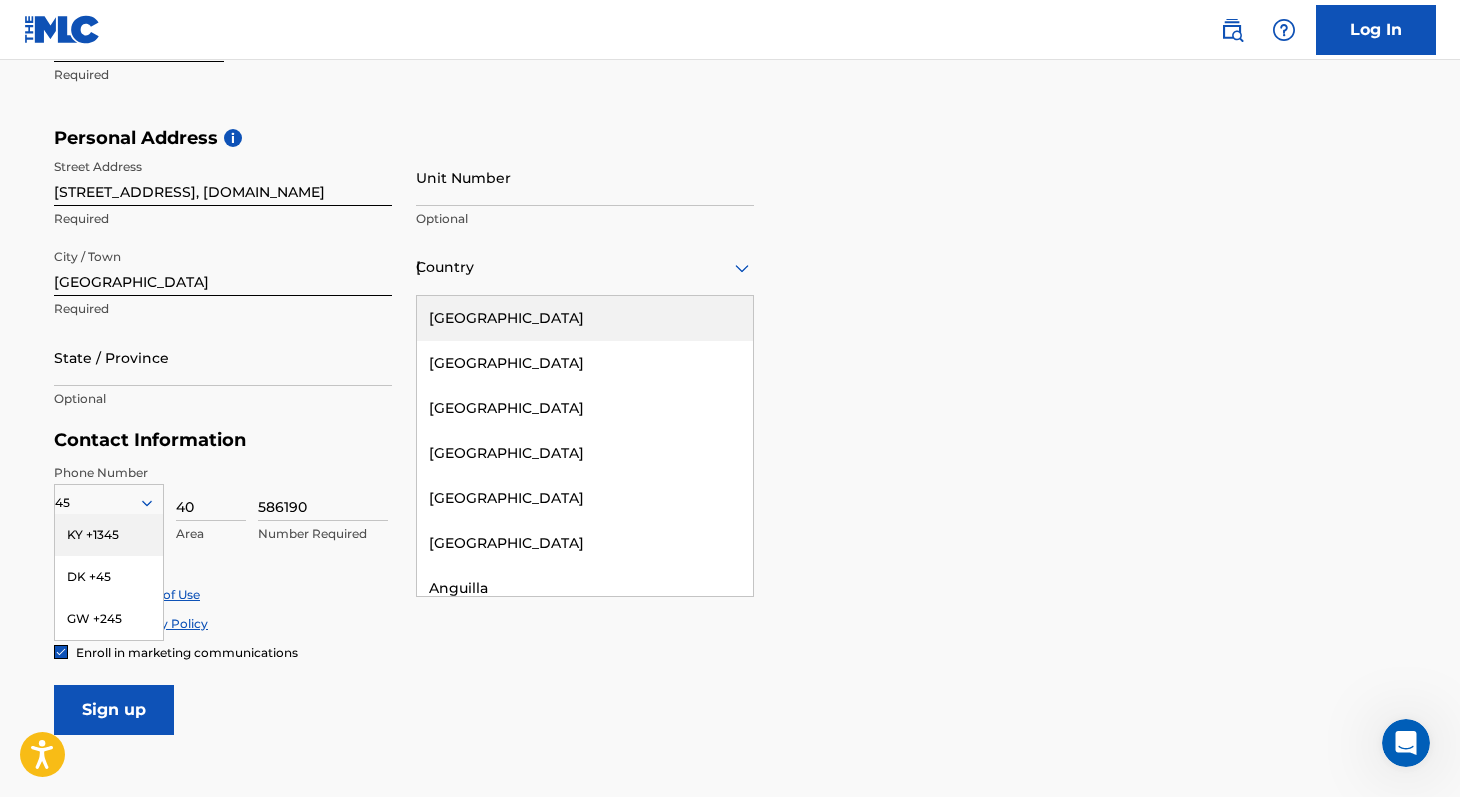 click on "Country [GEOGRAPHIC_DATA]" at bounding box center (585, 267) 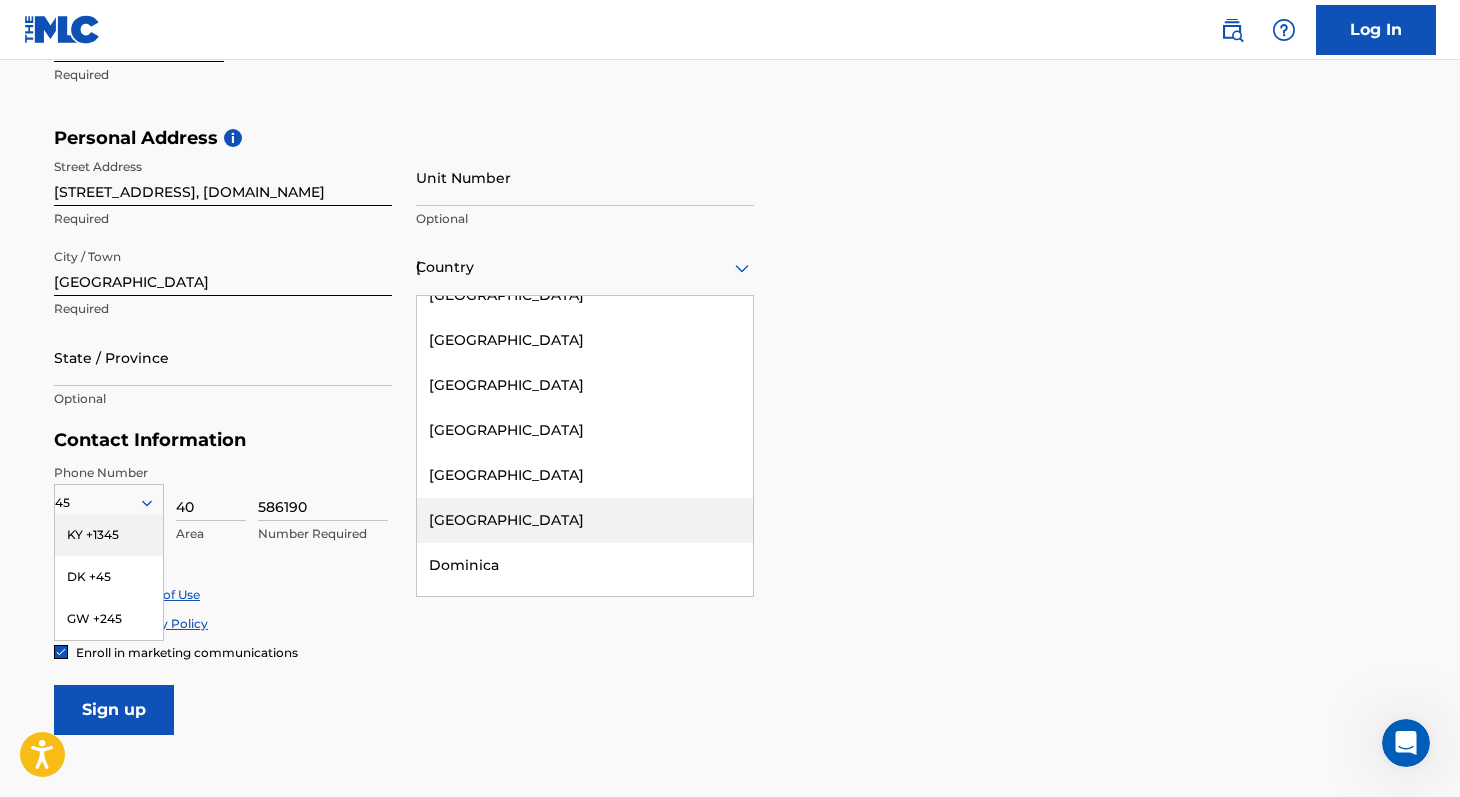 scroll, scrollTop: 2187, scrollLeft: 0, axis: vertical 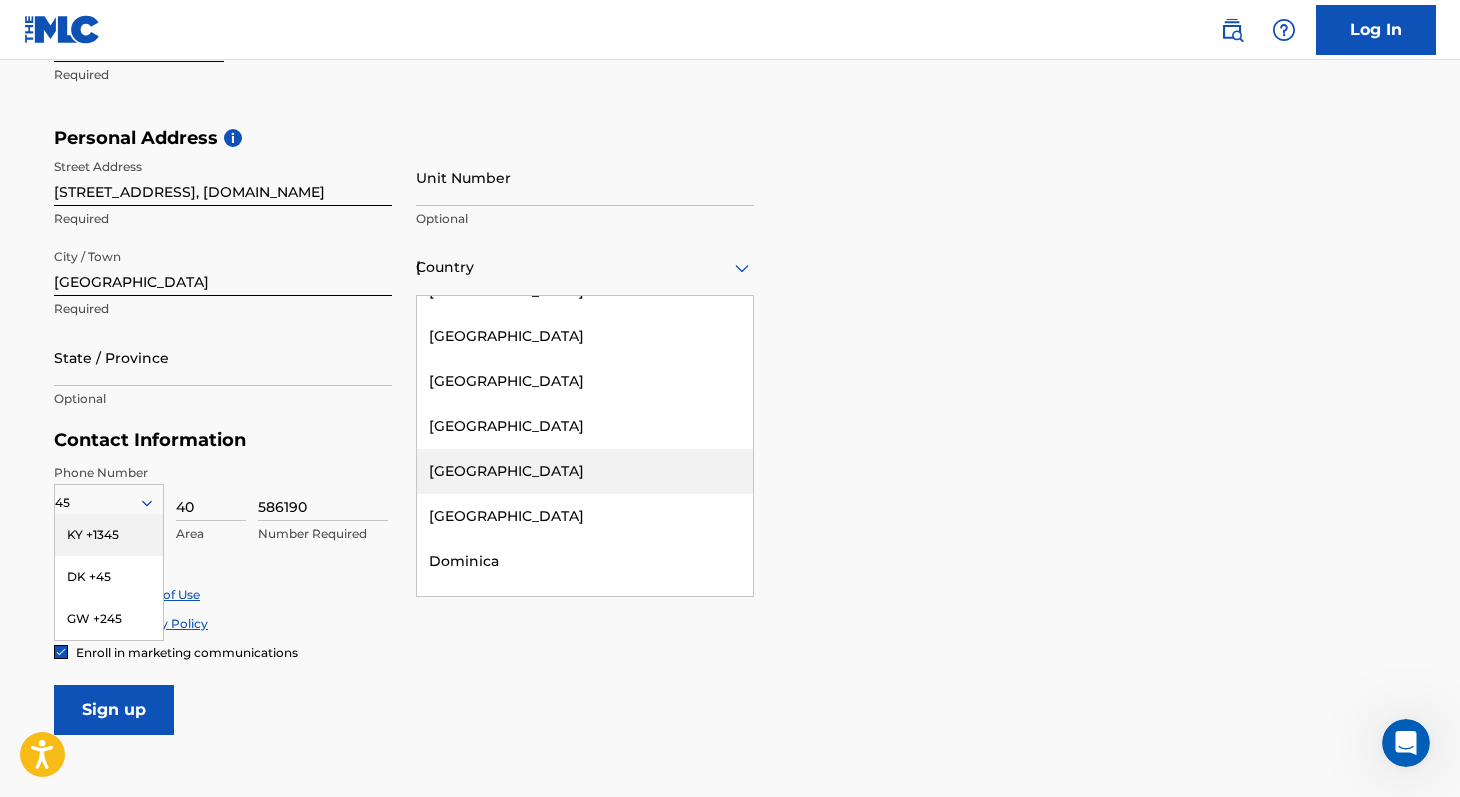 click on "[GEOGRAPHIC_DATA]" at bounding box center [585, 471] 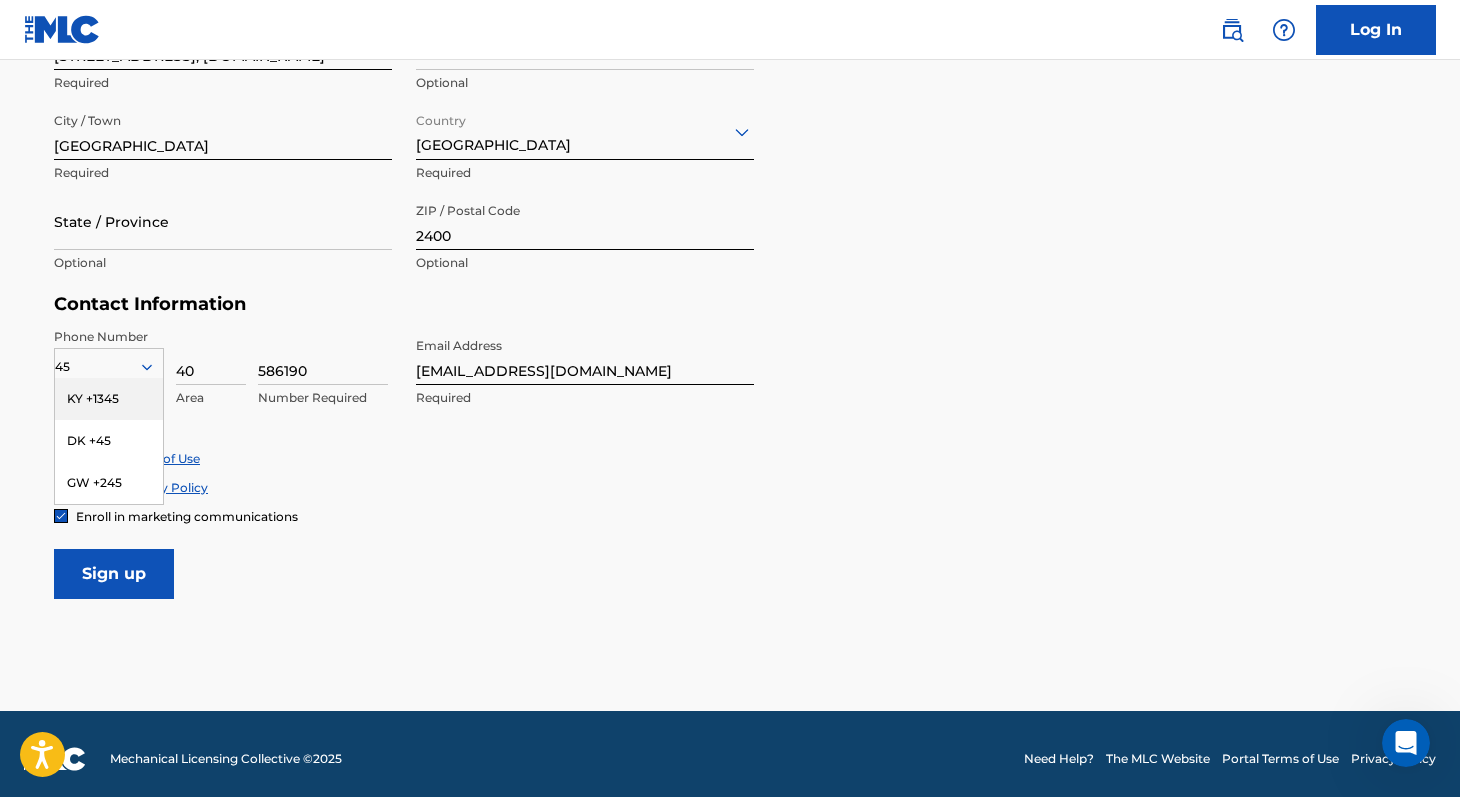 scroll, scrollTop: 766, scrollLeft: 0, axis: vertical 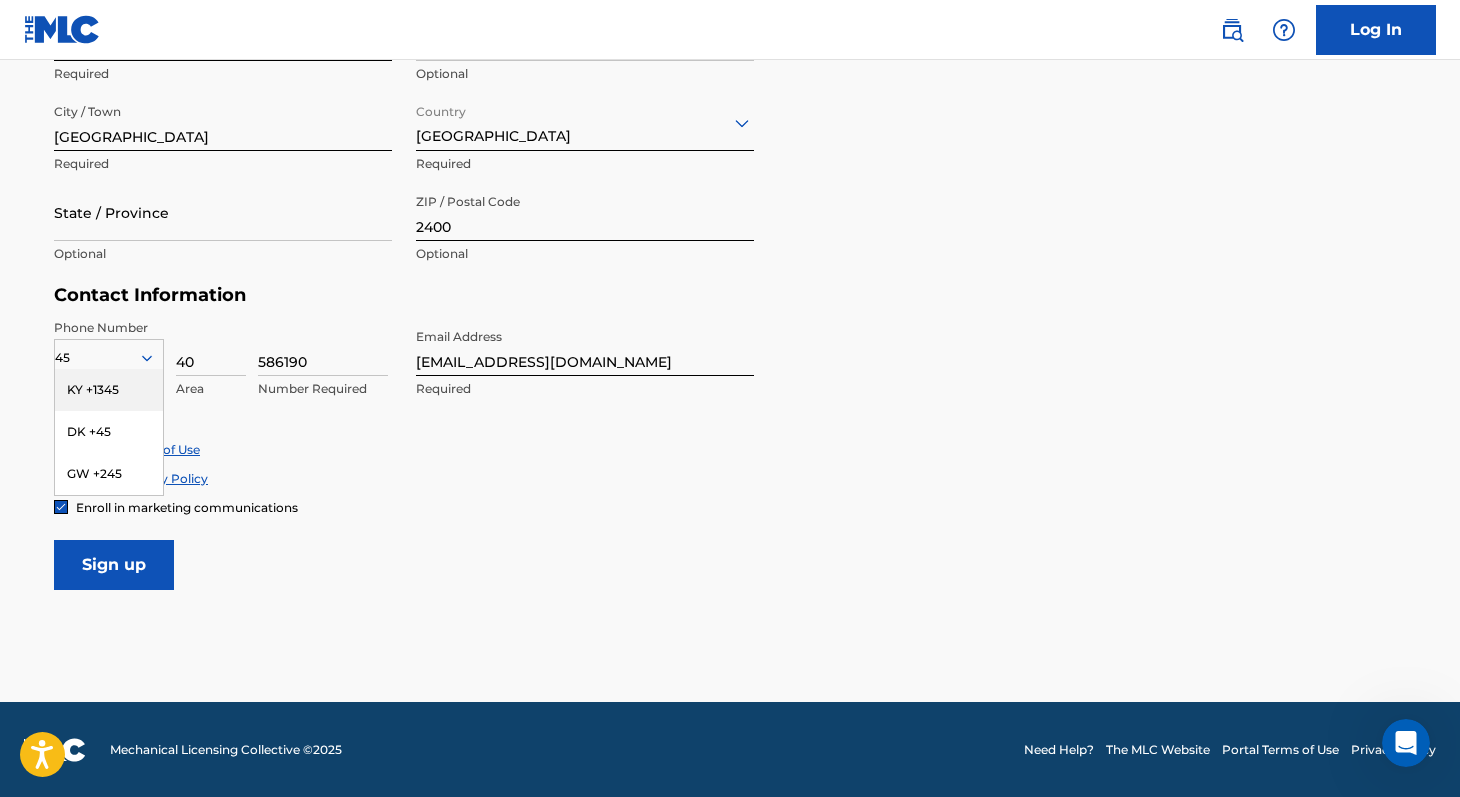 click on "The MLC uses identity verification before a user is registered to comply with Know Your Customer (KYC) regulations. KYC is required to establish the legitimacy of a user's identity and helps to prevent the creation and use of fraudulent accounts. Sign up for The MLC Portal Please complete the following form with your personal information to sign up as a user for The MLC Portal. After you're registered, you'll be able to create a Member and start managing your works. User Information First Name Taralillah Required Last Name Hessellund Required Date Of Birth [DEMOGRAPHIC_DATA] Required Personal Address i [GEOGRAPHIC_DATA][STREET_ADDRESS][DOMAIN_NAME] Required Unit Number Optional City / Town [GEOGRAPHIC_DATA] Required Country [GEOGRAPHIC_DATA] Required State / Province Optional ZIP / Postal Code 2400 Optional Contact Information Phone Number 45 [GEOGRAPHIC_DATA] +1345 DK +45 GW +245 Country Required 40 Area 586190 Number Required Email Address [EMAIL_ADDRESS][DOMAIN_NAME] Required Accept Terms of Use Accept Privacy Policy Enroll in marketing communications Sign up" at bounding box center (730, -2) 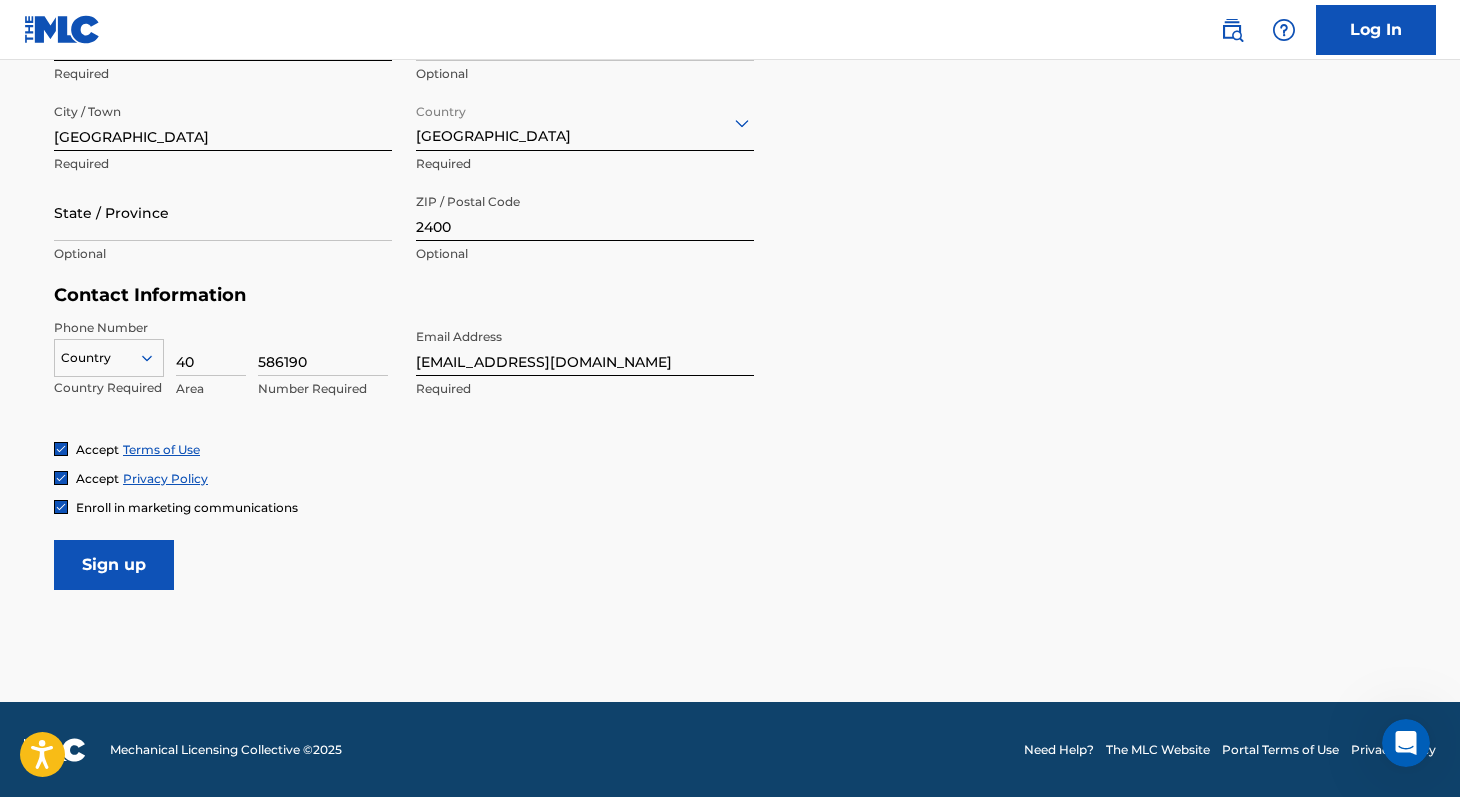 click on "Contact Information" at bounding box center [404, 295] 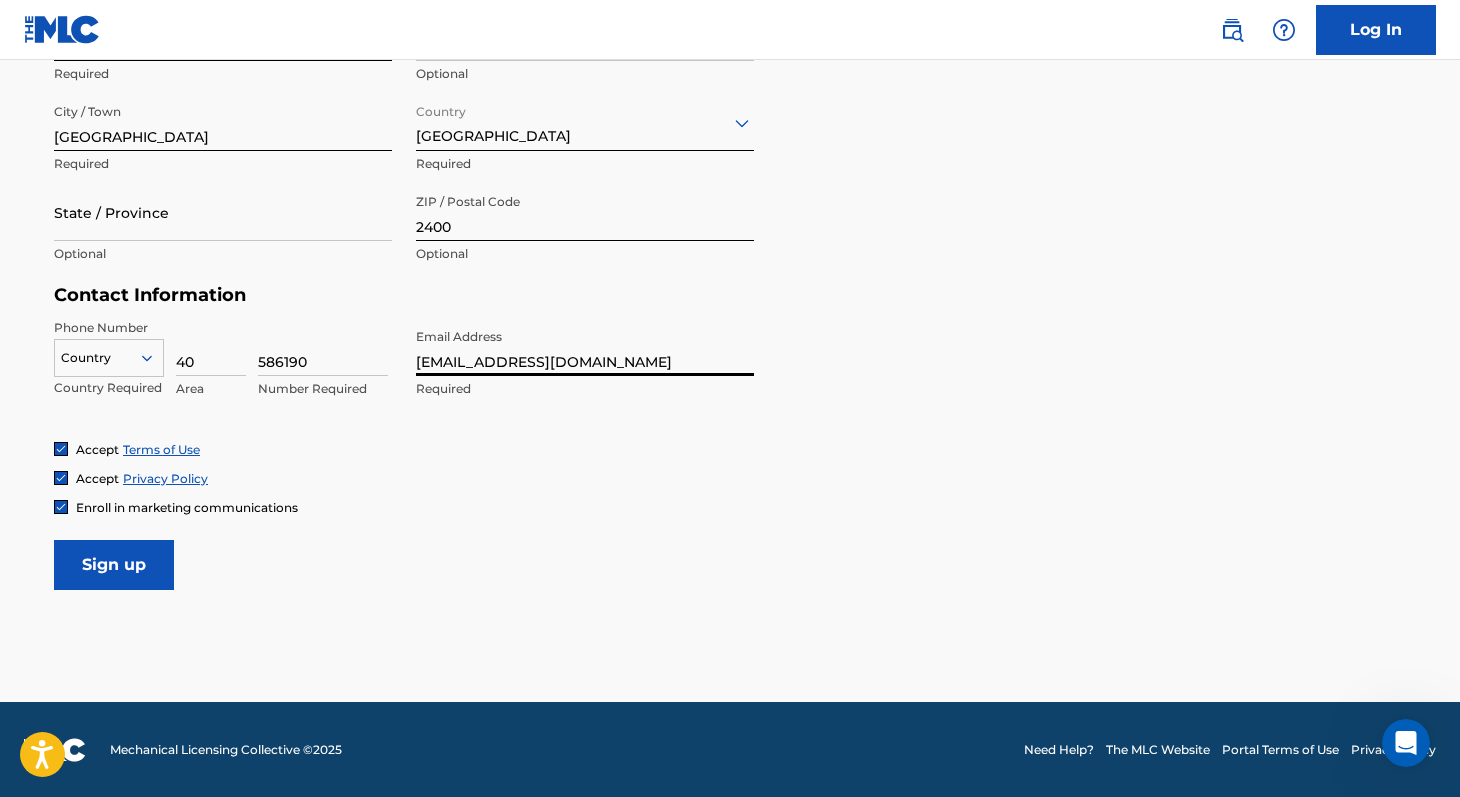 click on "[EMAIL_ADDRESS][DOMAIN_NAME]" at bounding box center (585, 347) 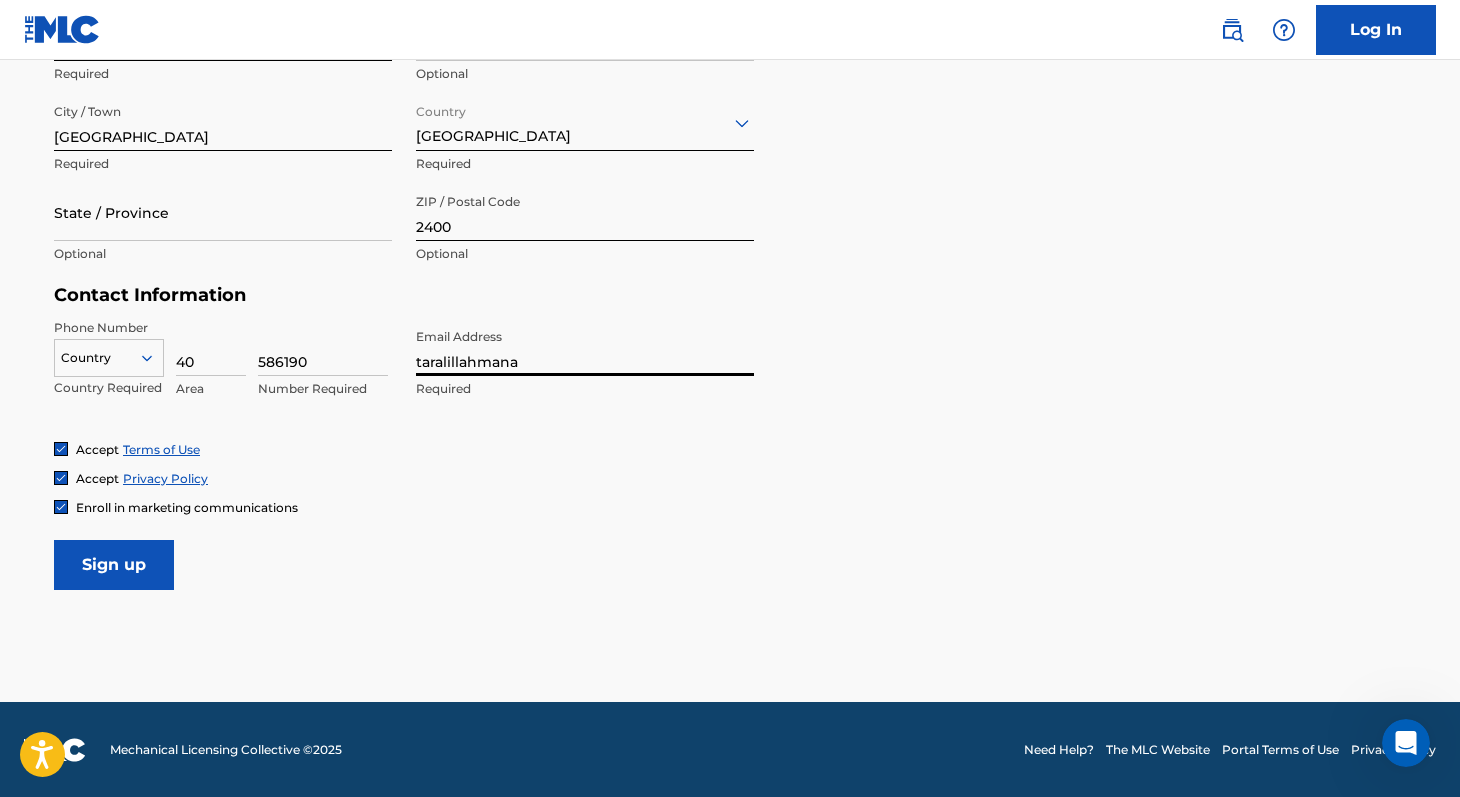 type on "[EMAIL_ADDRESS][DOMAIN_NAME]" 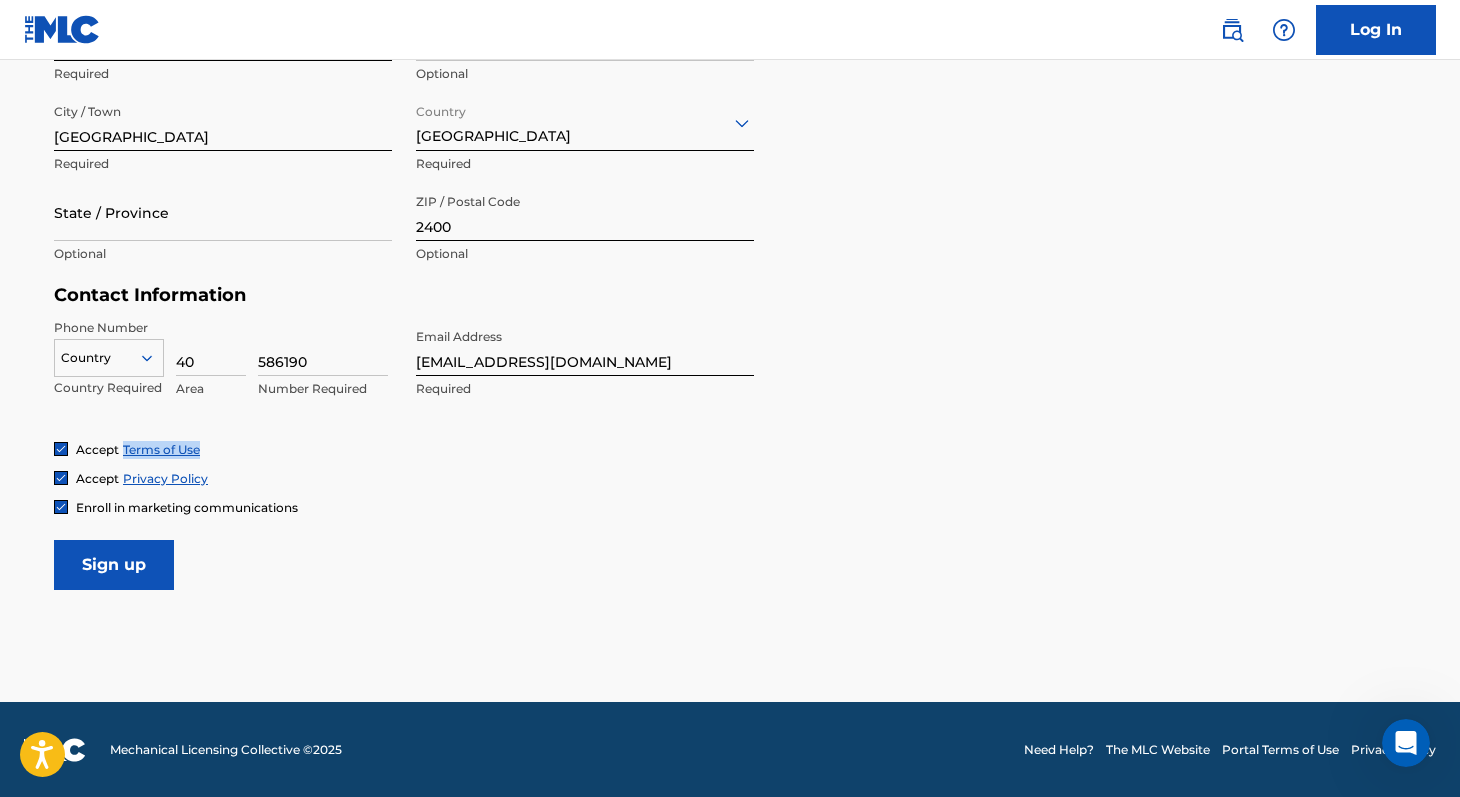 click on "User Information First Name Taralillah Required Last Name Hessellund Required Date Of Birth [DEMOGRAPHIC_DATA] Required Personal Address i Street Address [STREET_ADDRESS][GEOGRAPHIC_DATA][DOMAIN_NAME] Required Unit Number Optional City / Town [GEOGRAPHIC_DATA] Required Country [GEOGRAPHIC_DATA] Required State / Province Optional ZIP / Postal Code 2400 Optional Contact Information Phone Number Country 45 Country Required 40 Area 586190 Number Required Email Address [EMAIL_ADDRESS][DOMAIN_NAME] Required Accept Terms of Use Accept Privacy Policy Enroll in marketing communications Sign up" at bounding box center (730, 146) 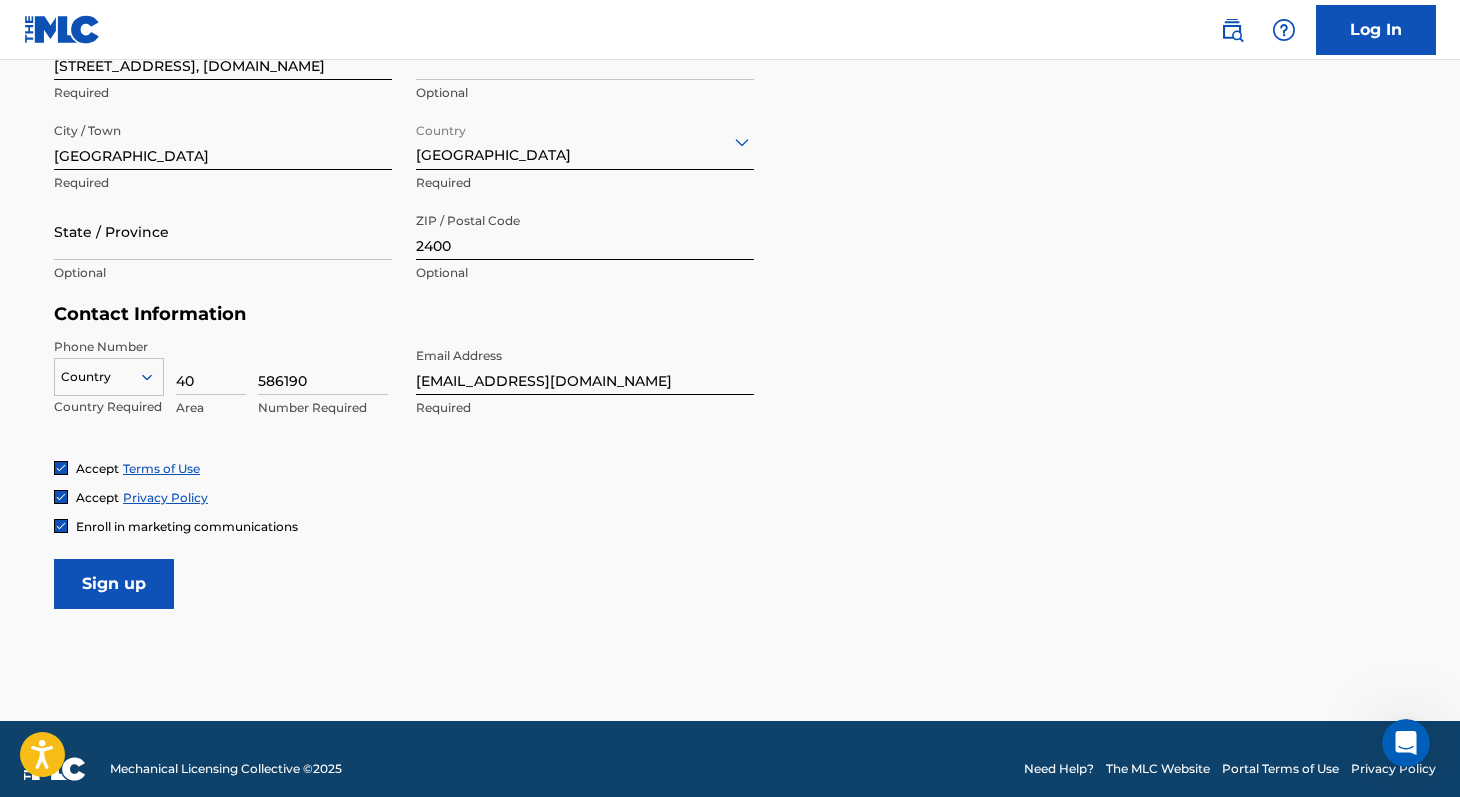 scroll, scrollTop: 742, scrollLeft: 0, axis: vertical 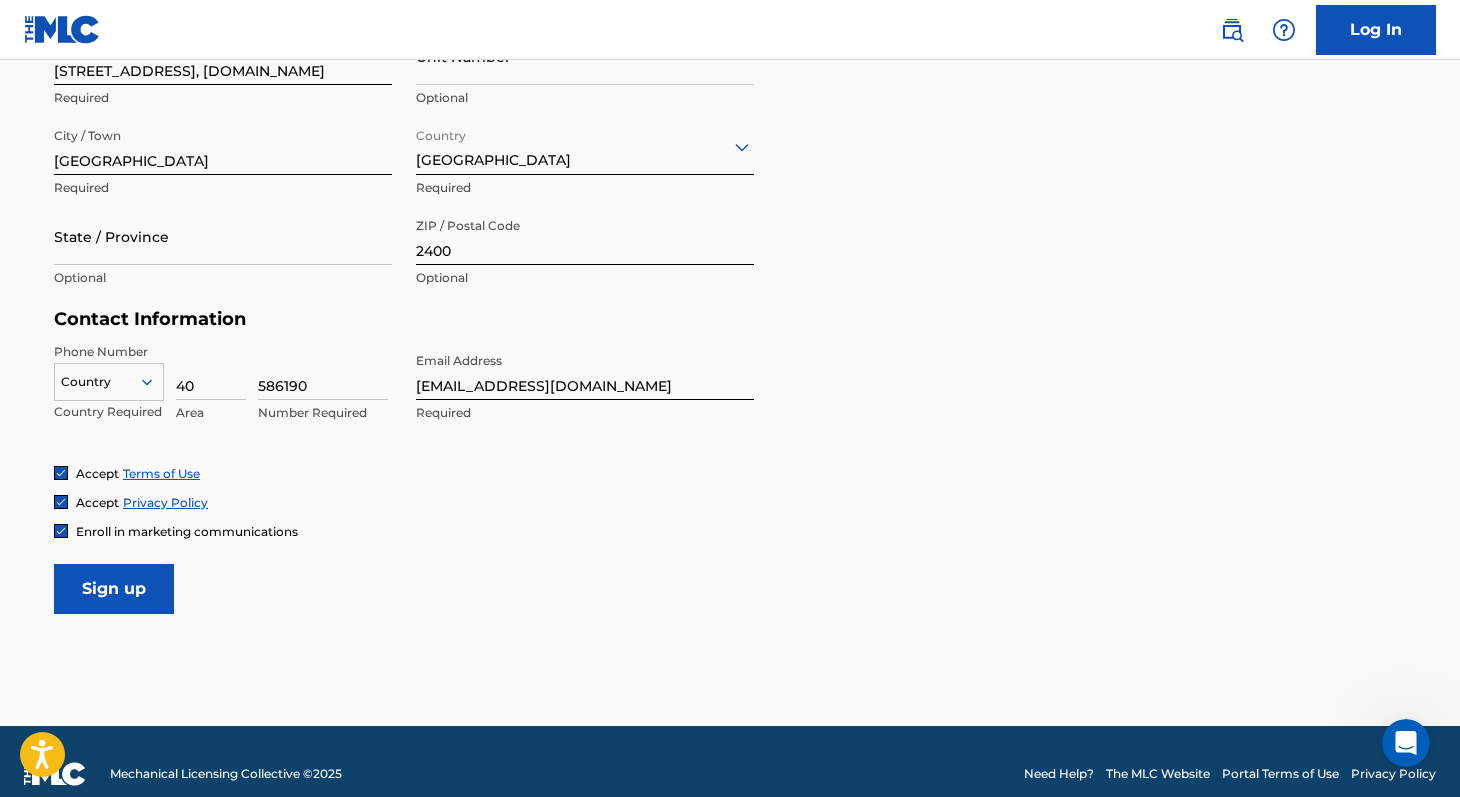 click at bounding box center [61, 531] 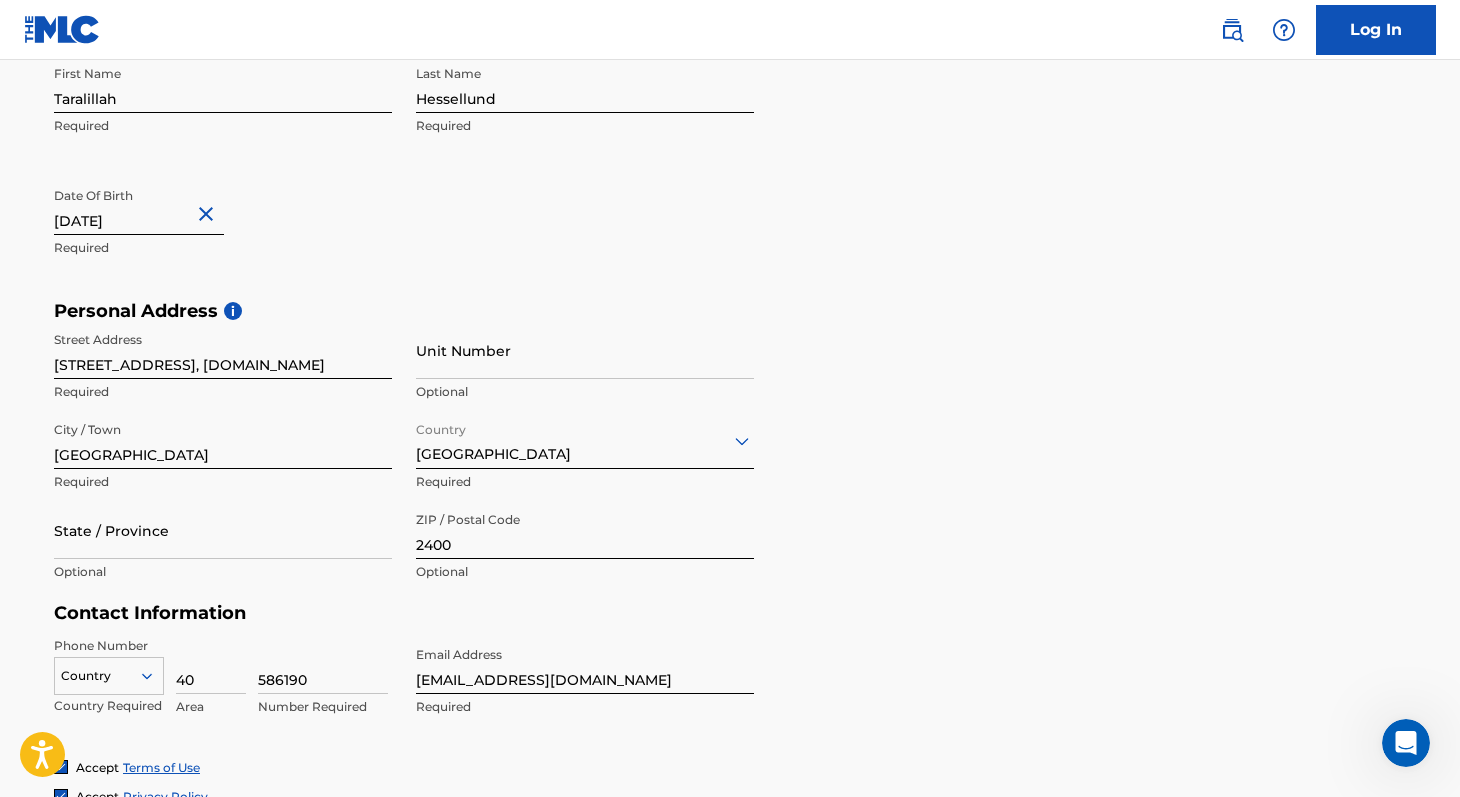scroll, scrollTop: 766, scrollLeft: 0, axis: vertical 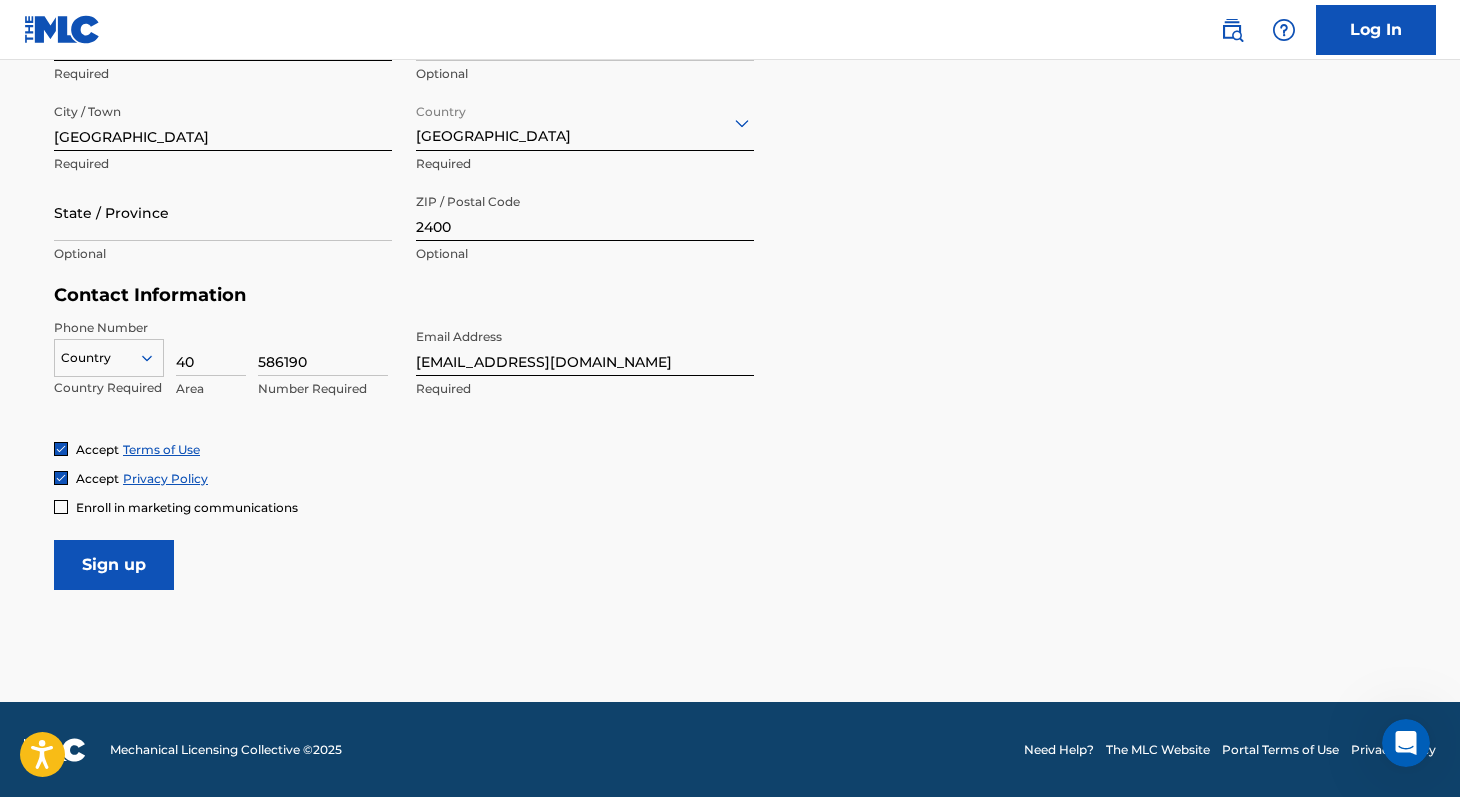 click on "Sign up" at bounding box center [114, 565] 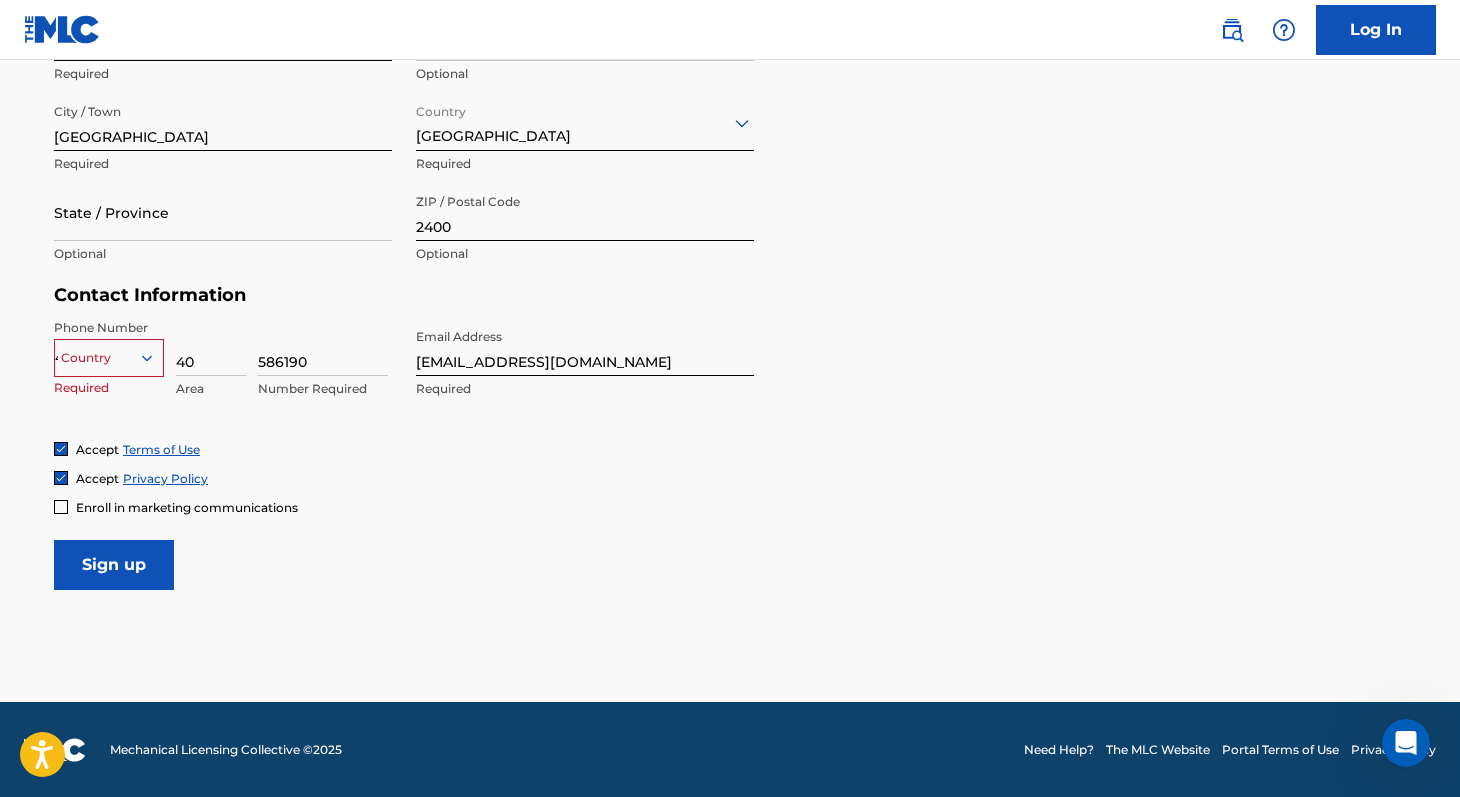 click on "Accept Terms of Use Accept Privacy Policy Enroll in marketing communications" at bounding box center (730, 478) 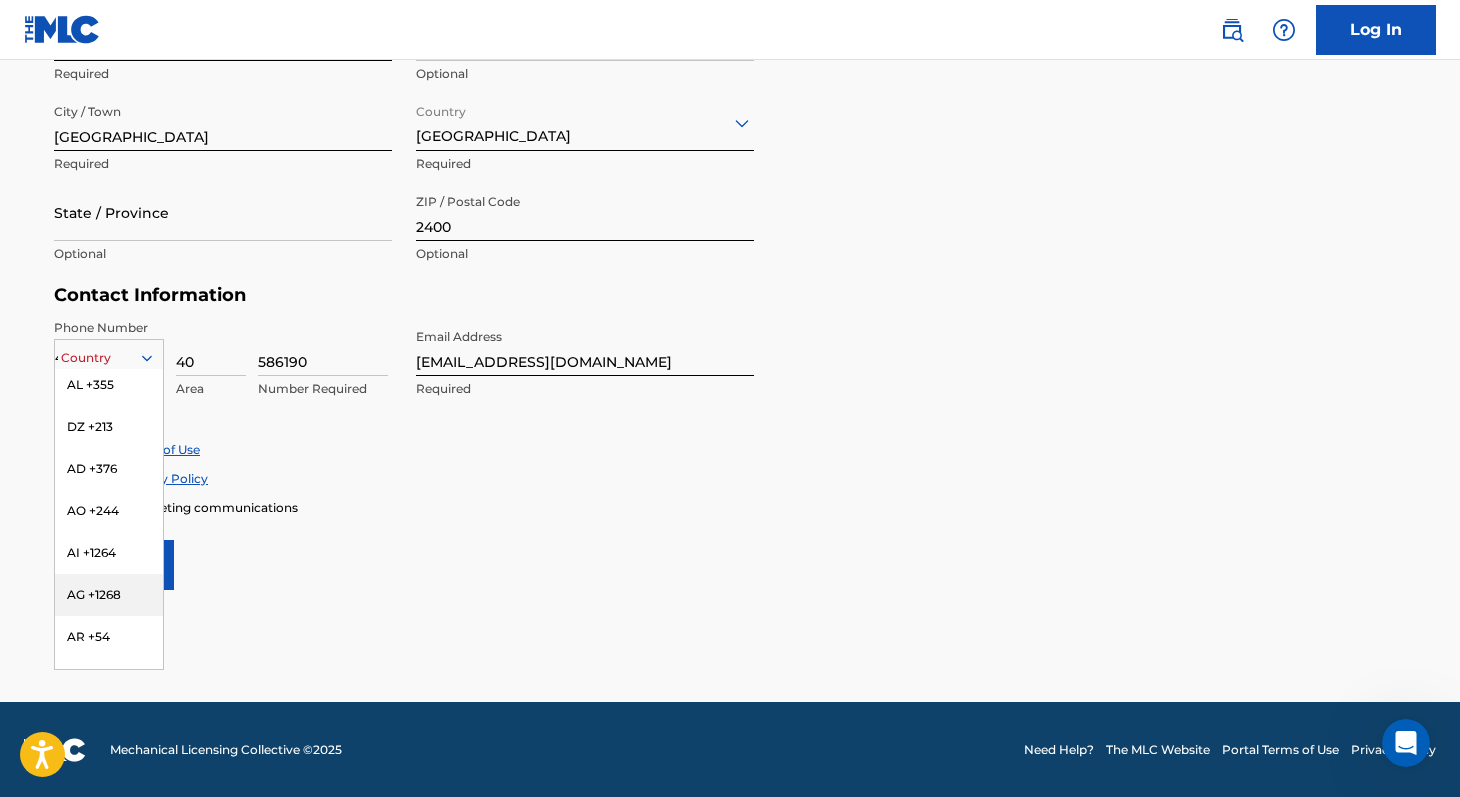 scroll, scrollTop: 0, scrollLeft: 0, axis: both 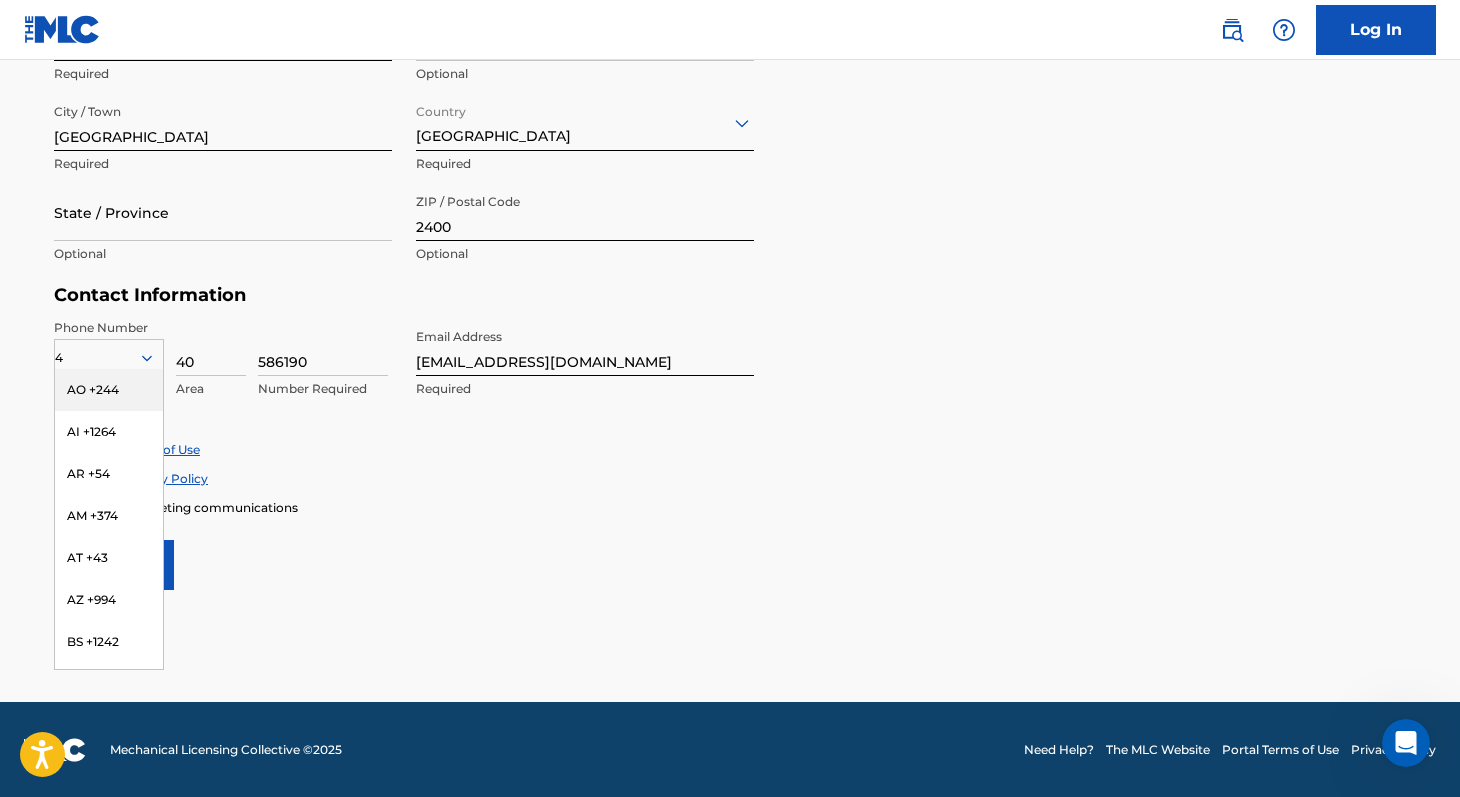 type on "45" 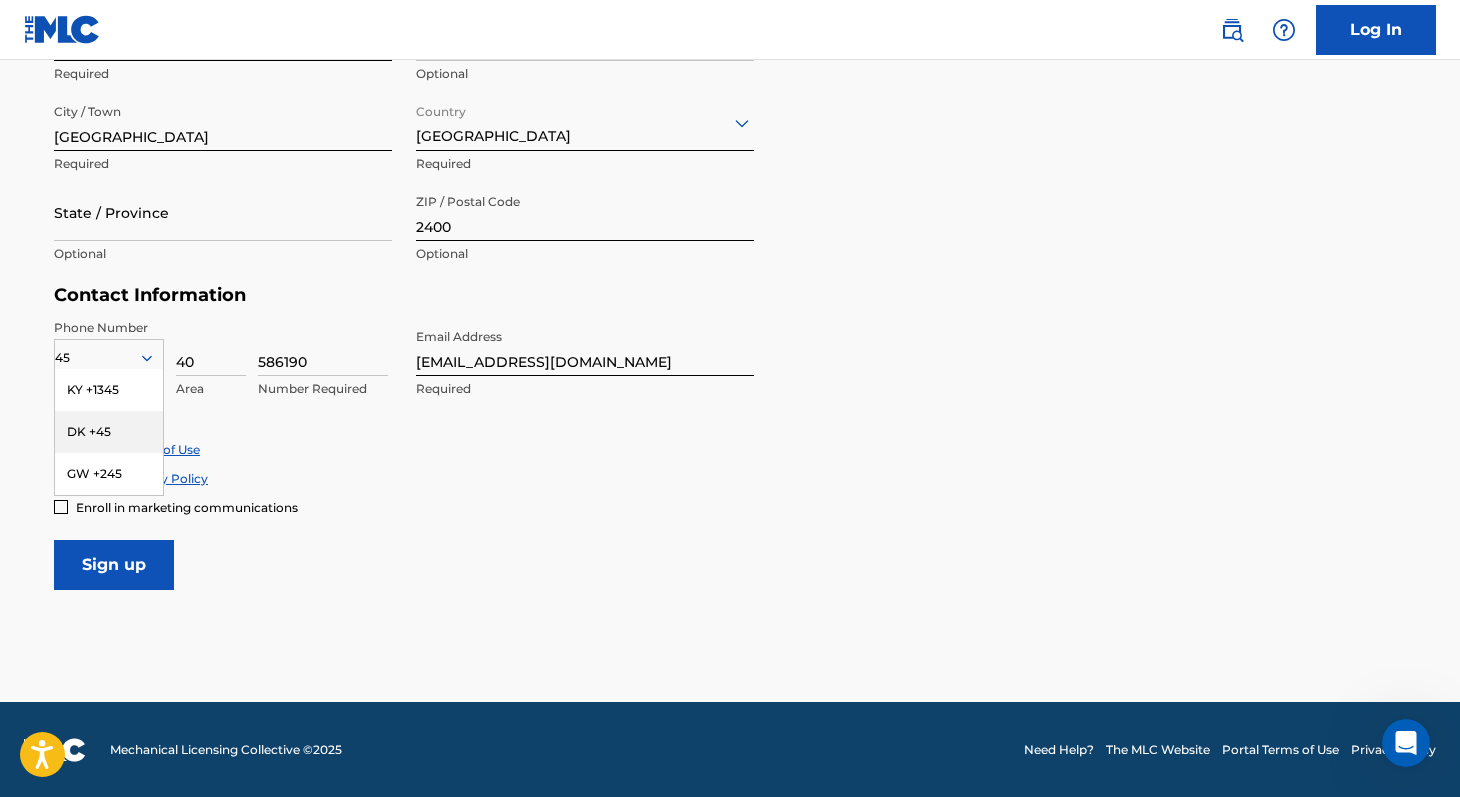 click on "DK +45" at bounding box center (109, 432) 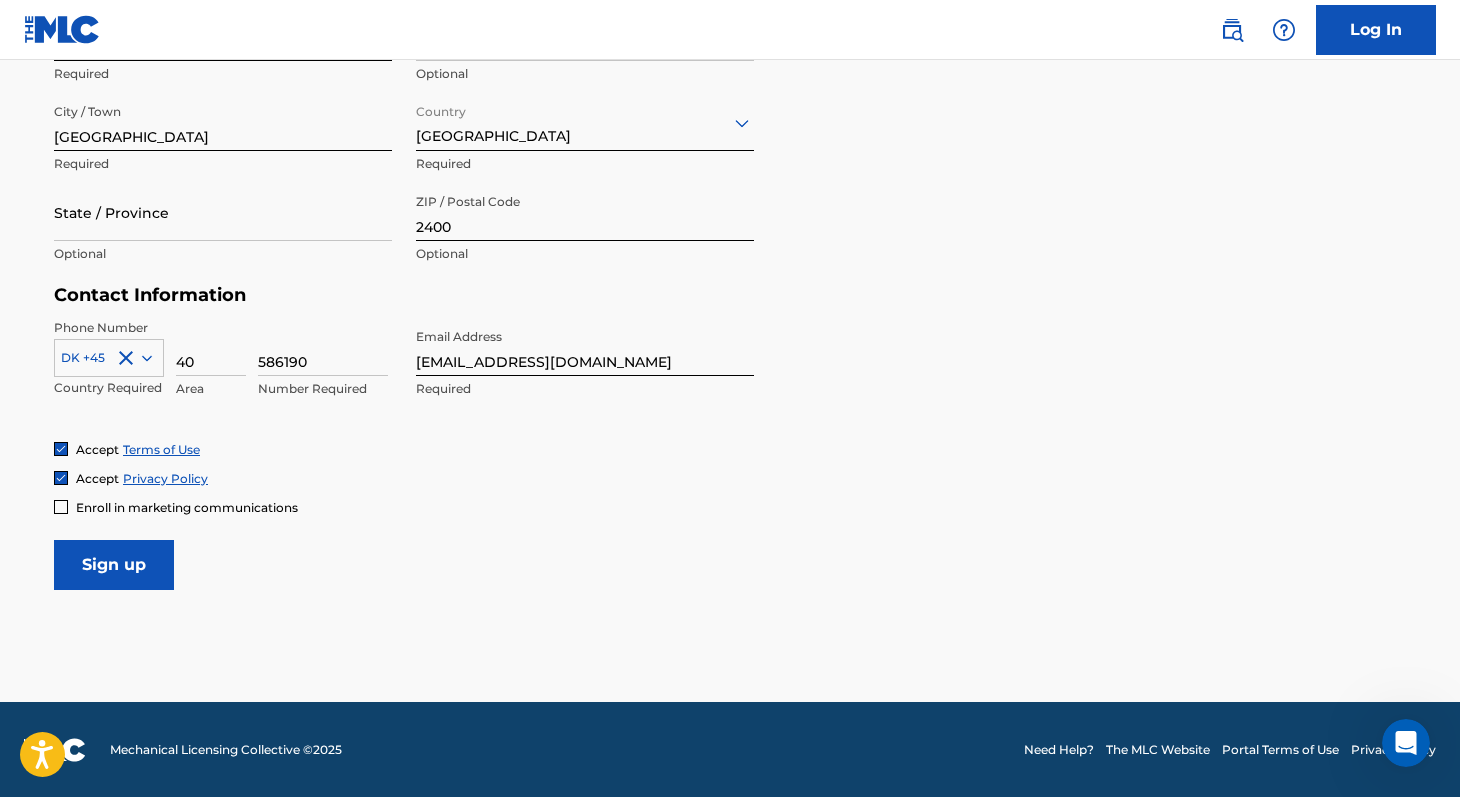 click on "Accept Privacy Policy" at bounding box center (730, 478) 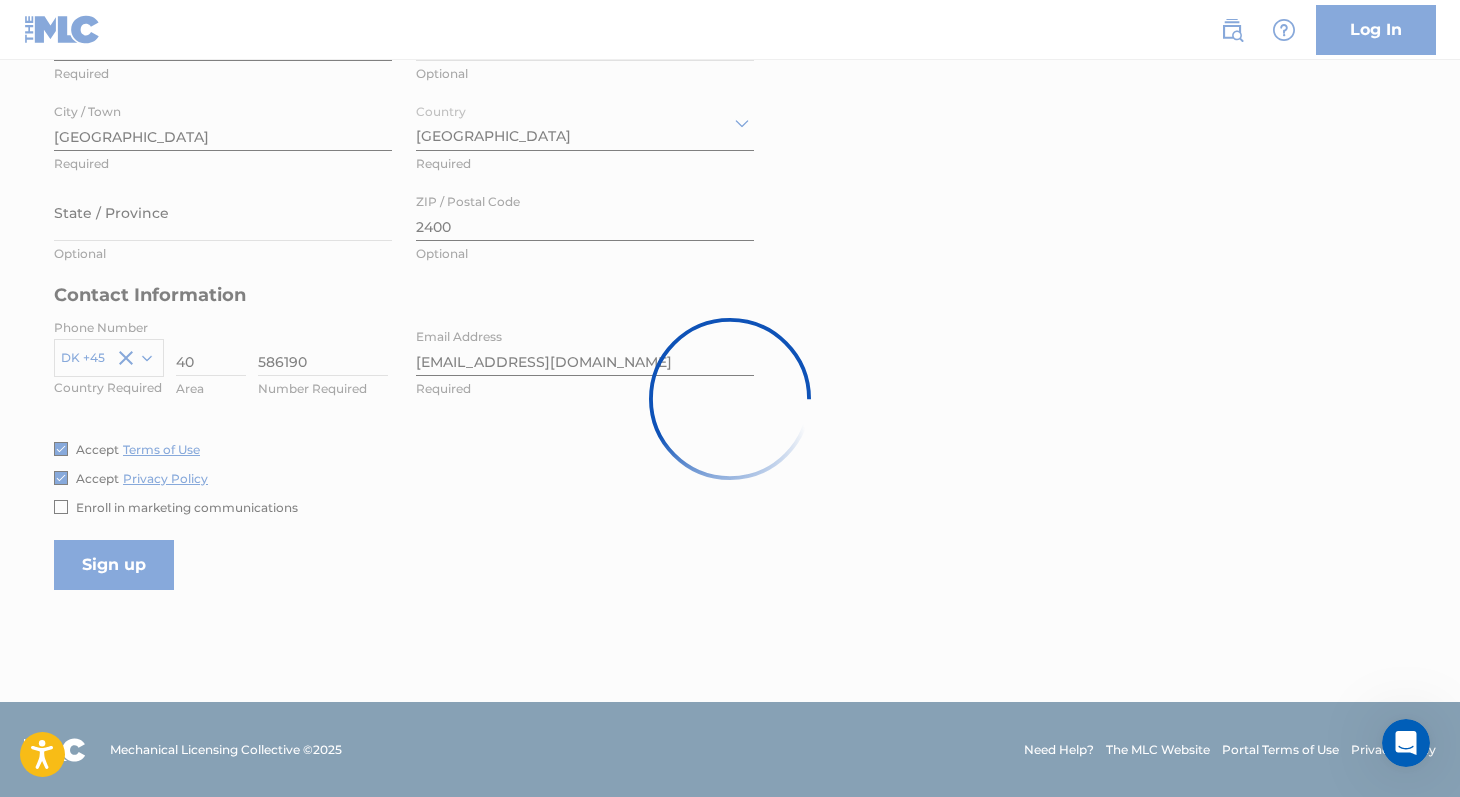 scroll, scrollTop: 0, scrollLeft: 0, axis: both 